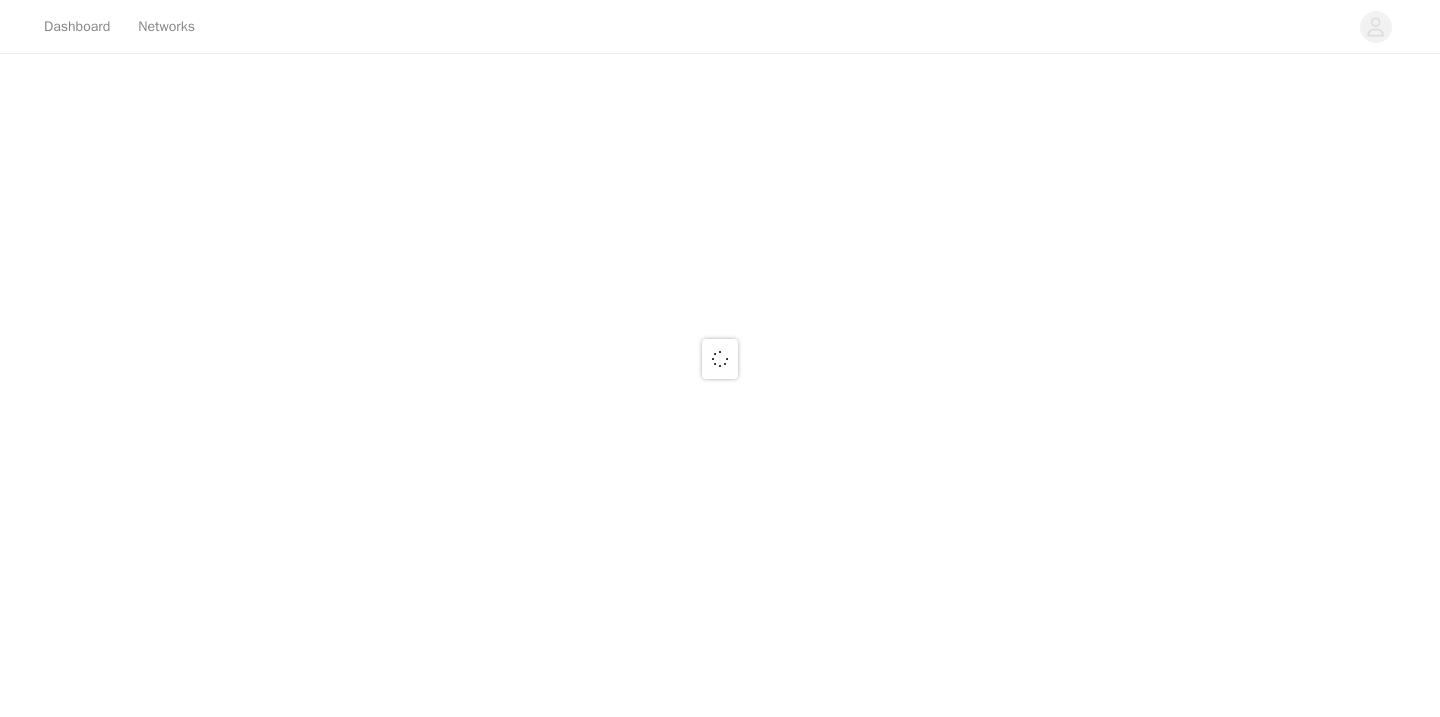 scroll, scrollTop: 0, scrollLeft: 0, axis: both 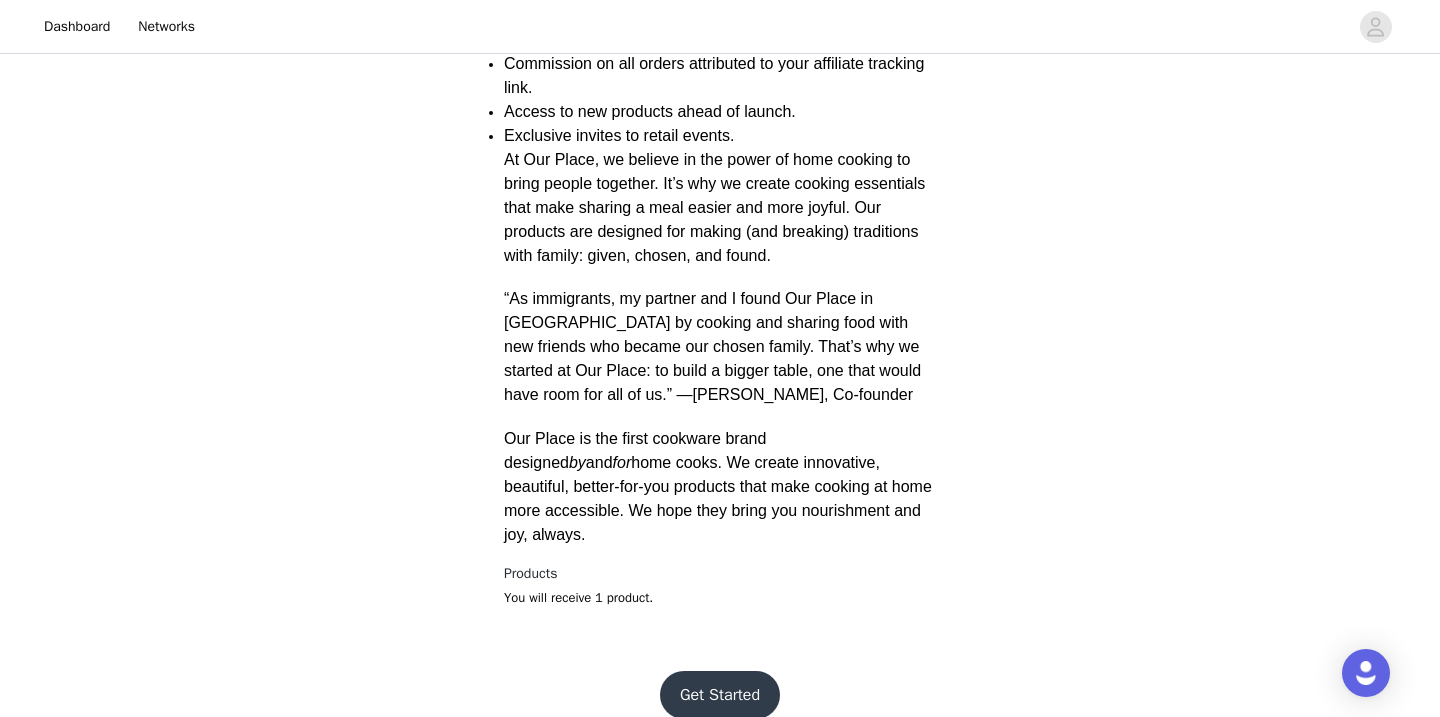 click on "Get Started" at bounding box center [720, 695] 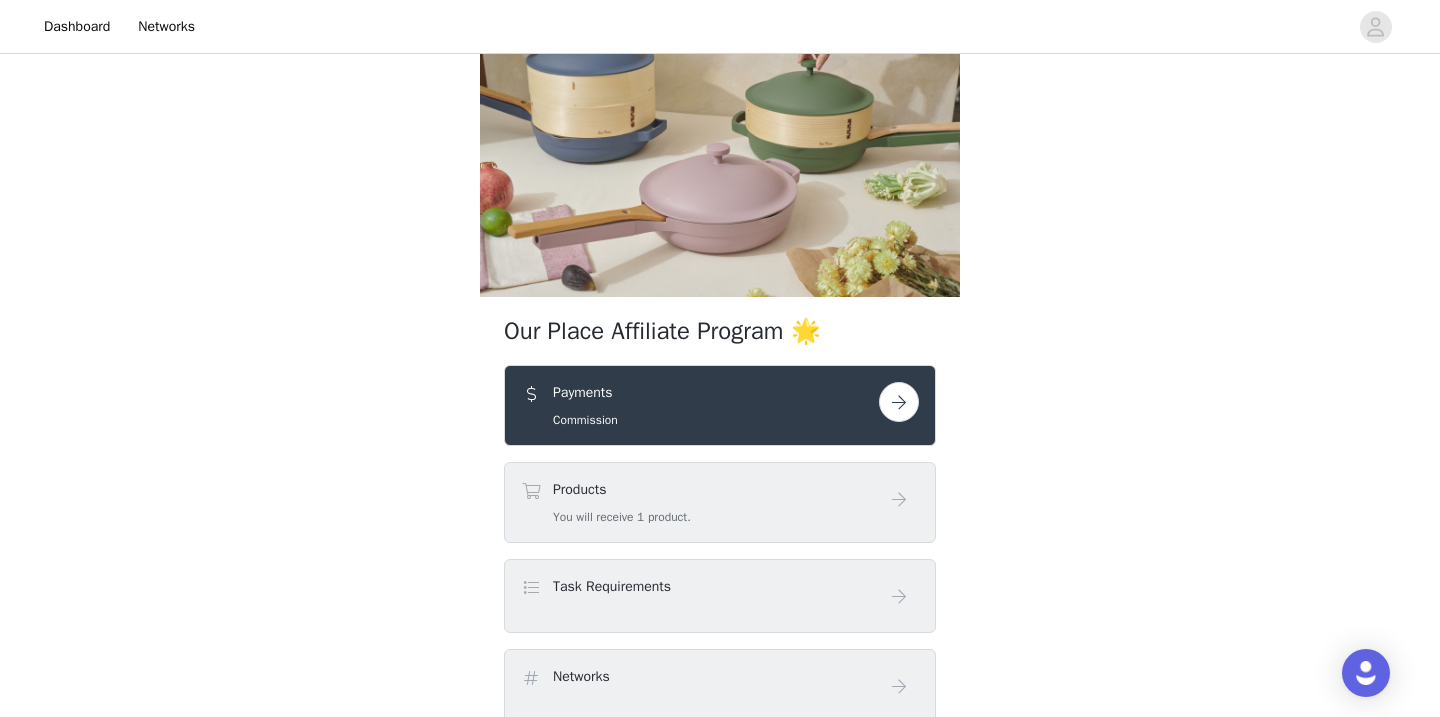 scroll, scrollTop: 90, scrollLeft: 0, axis: vertical 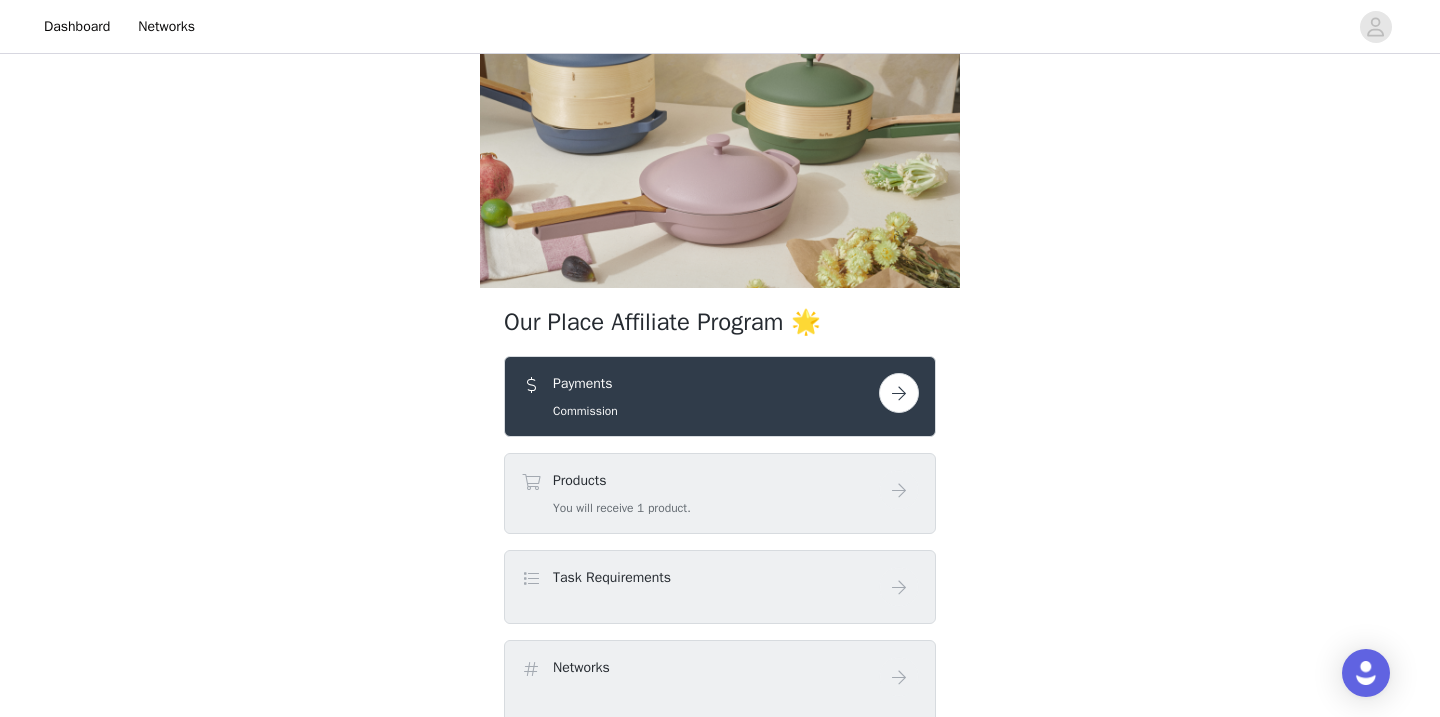 click at bounding box center [899, 393] 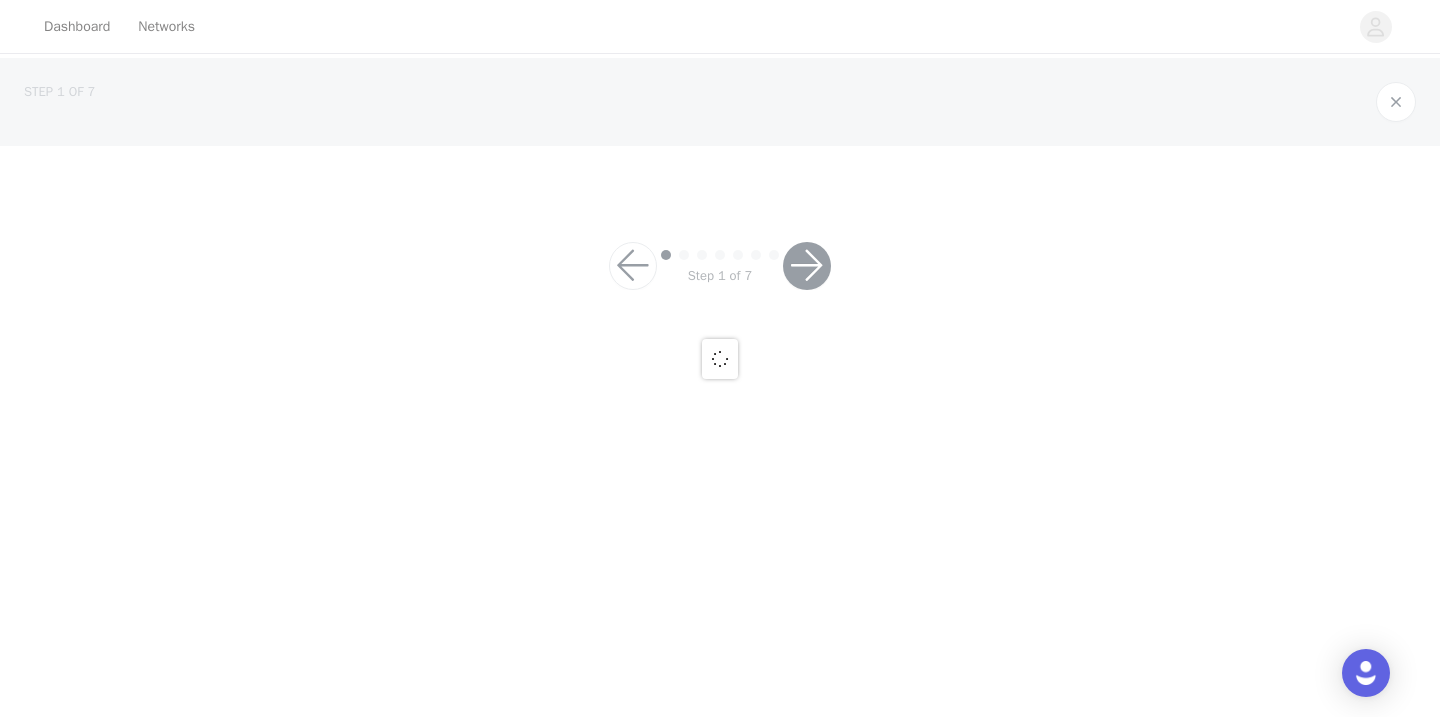 scroll, scrollTop: 0, scrollLeft: 0, axis: both 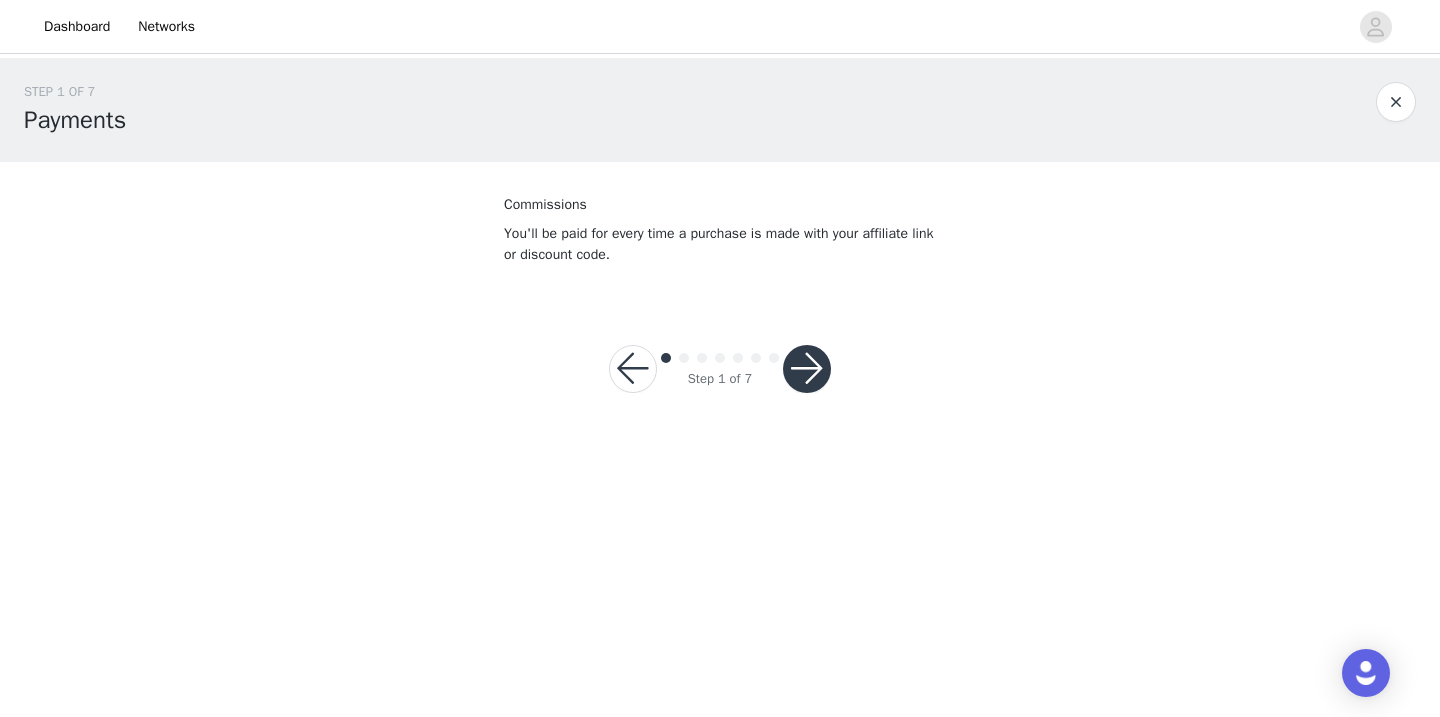 click at bounding box center [807, 369] 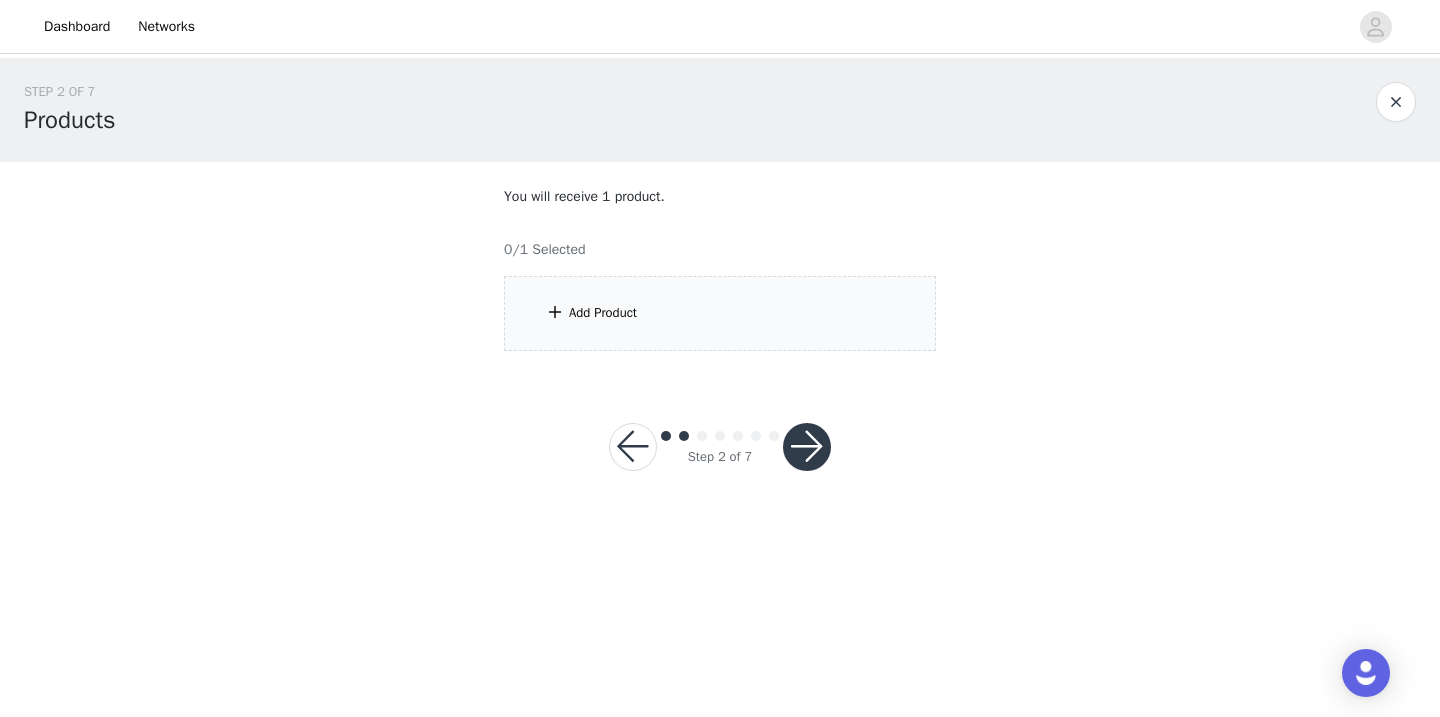 click on "You will receive 1 product.       0/1 Selected           Add Product" at bounding box center (720, 268) 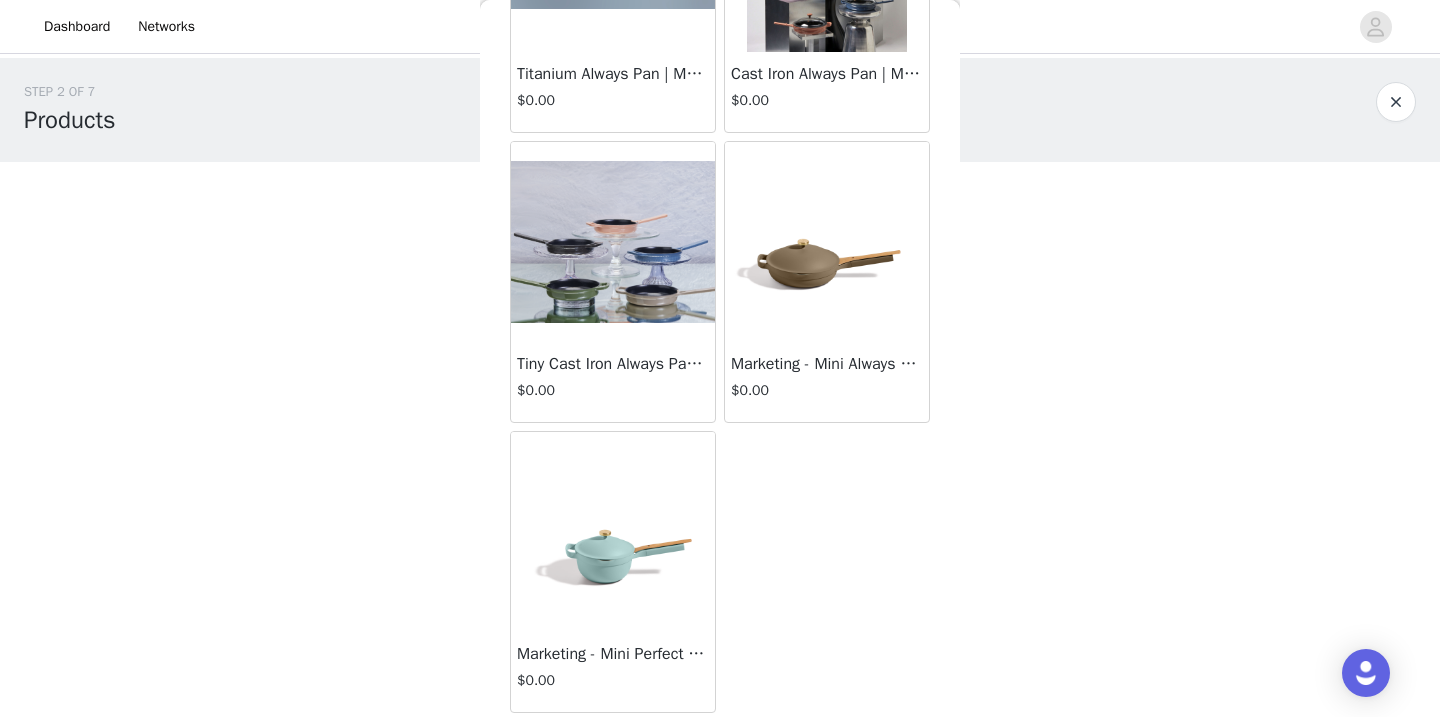scroll, scrollTop: 539, scrollLeft: 0, axis: vertical 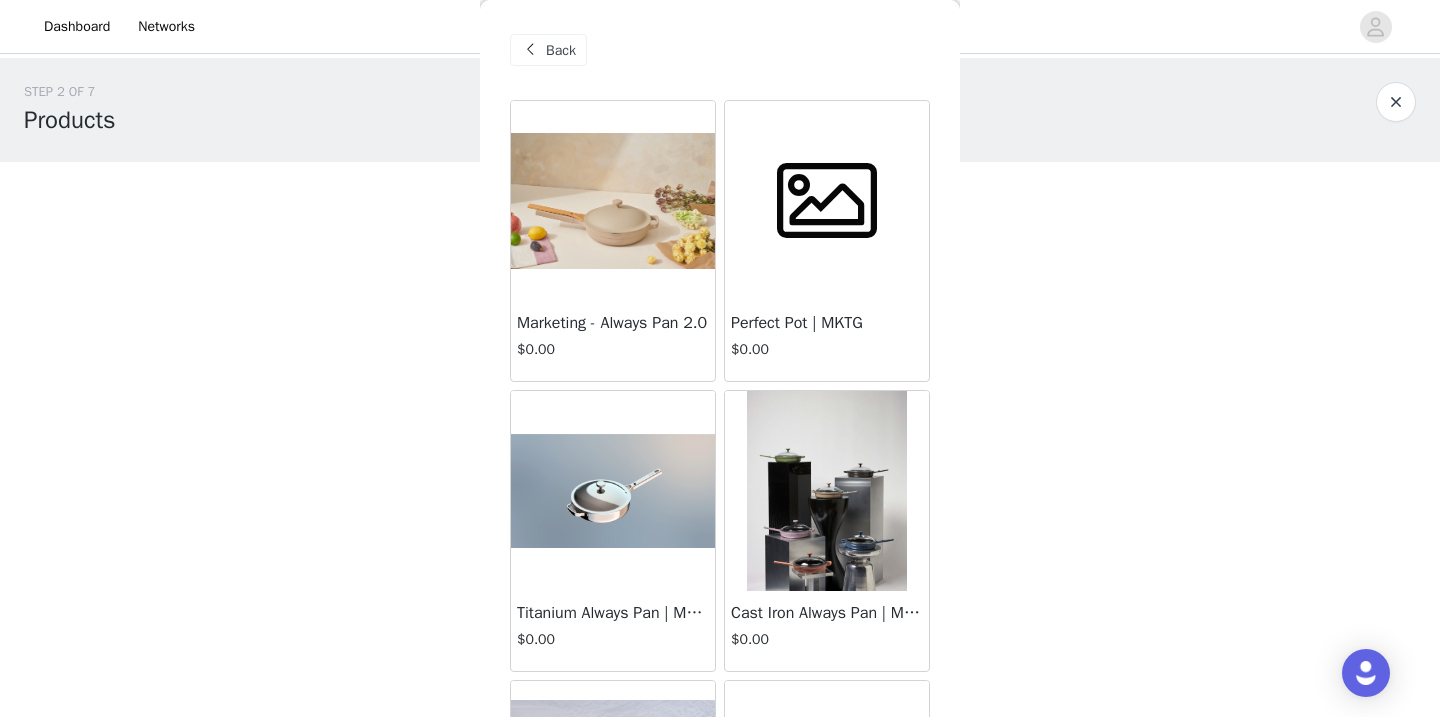 click on "Marketing - Always Pan 2.0   $0.00" at bounding box center [613, 341] 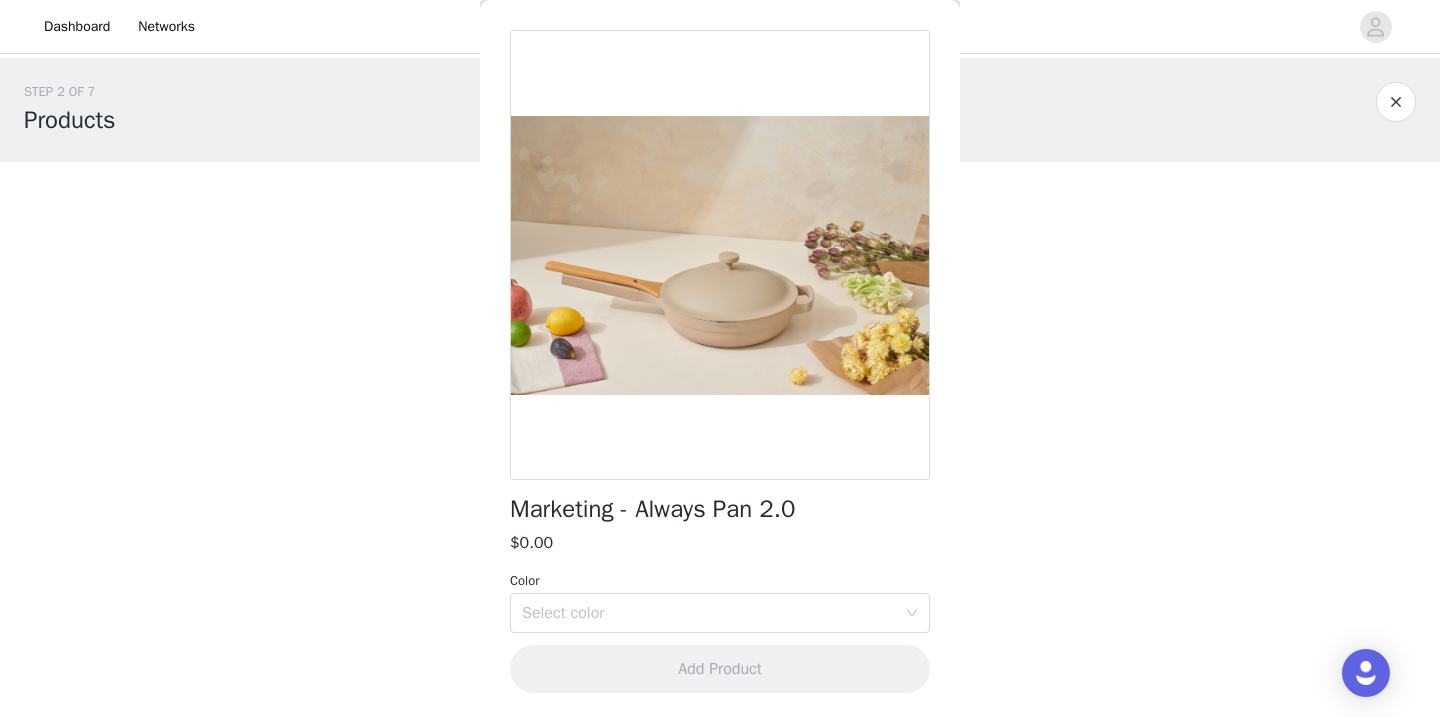 scroll, scrollTop: 69, scrollLeft: 0, axis: vertical 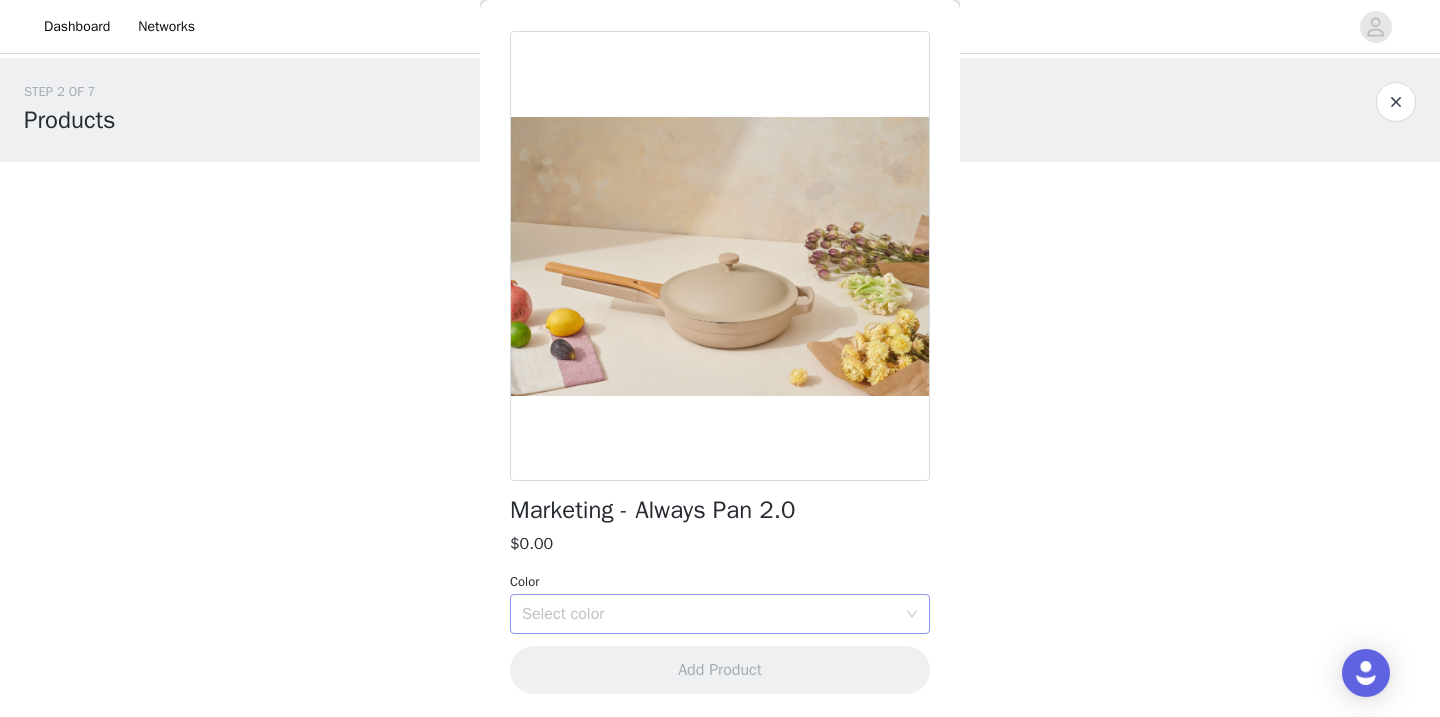 click on "Select color" at bounding box center (709, 614) 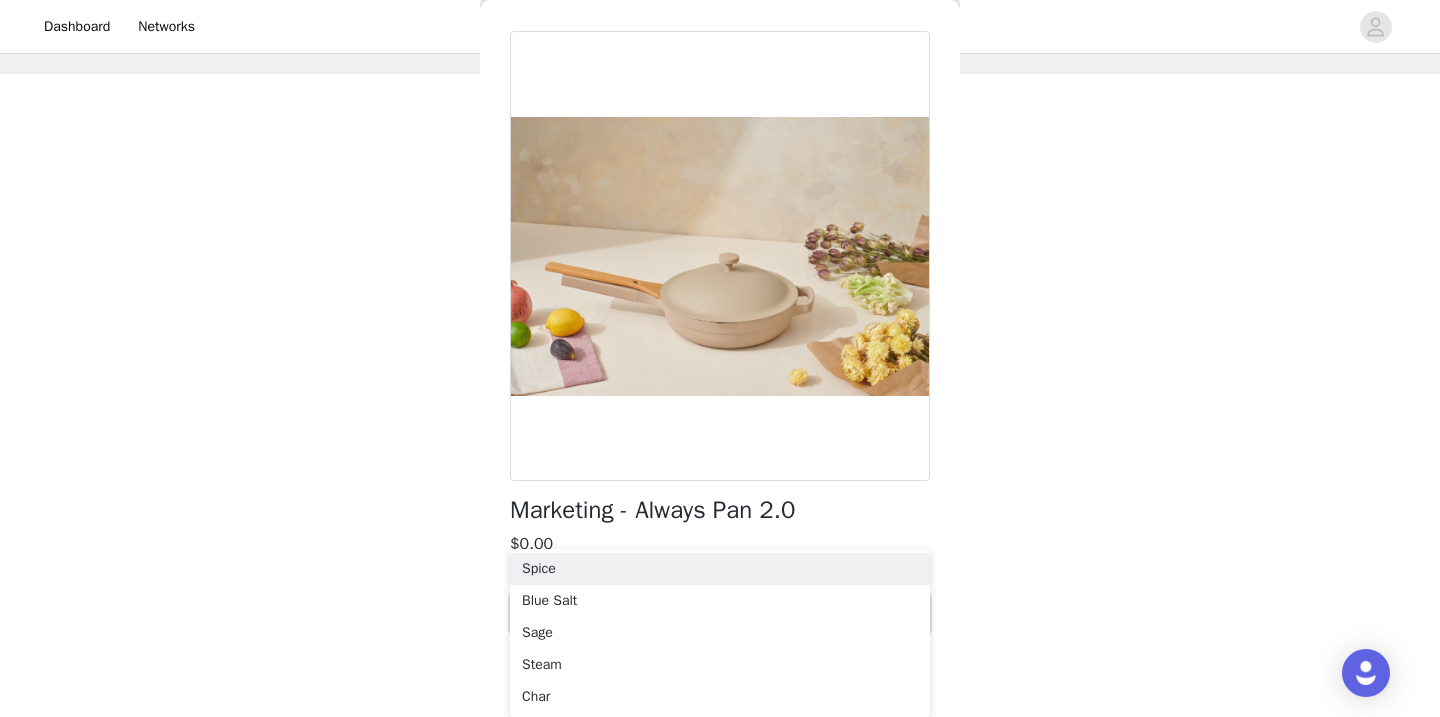 scroll, scrollTop: 88, scrollLeft: 0, axis: vertical 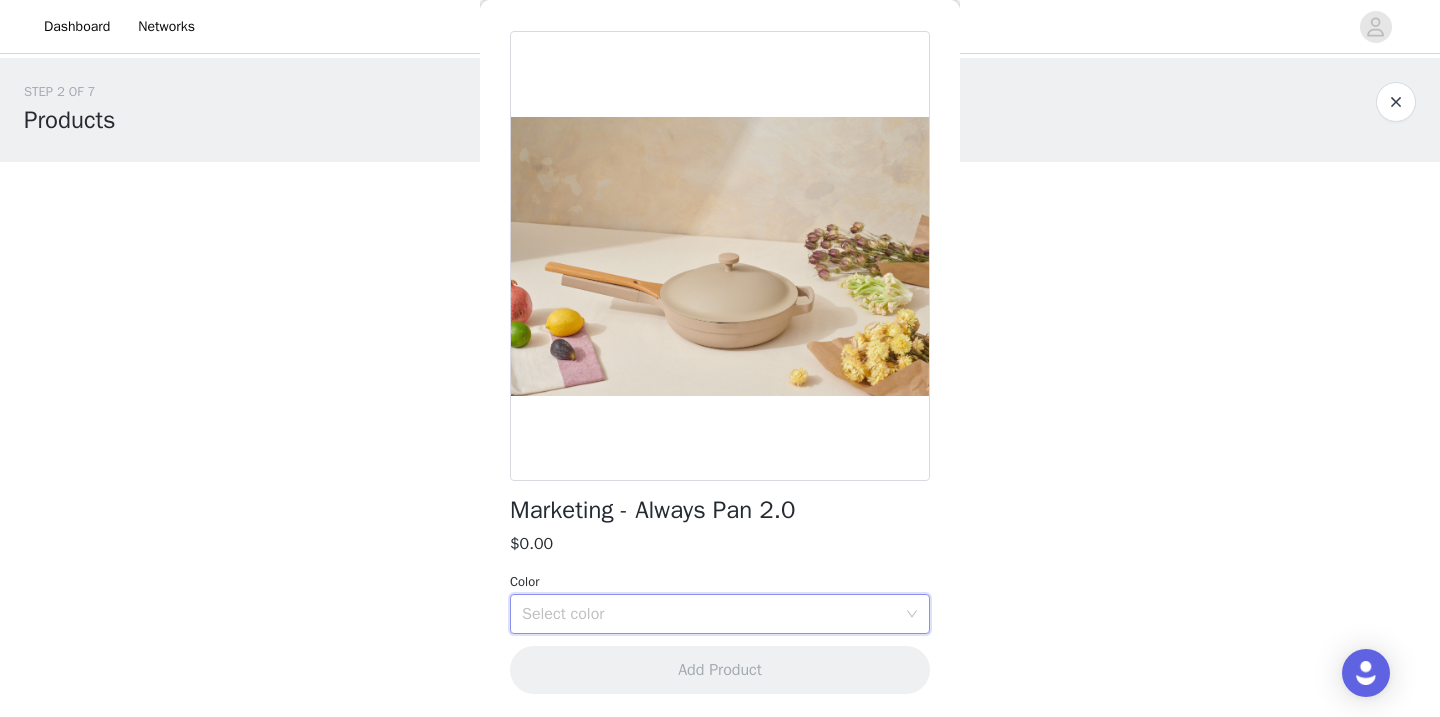 click on "Select color" at bounding box center [713, 614] 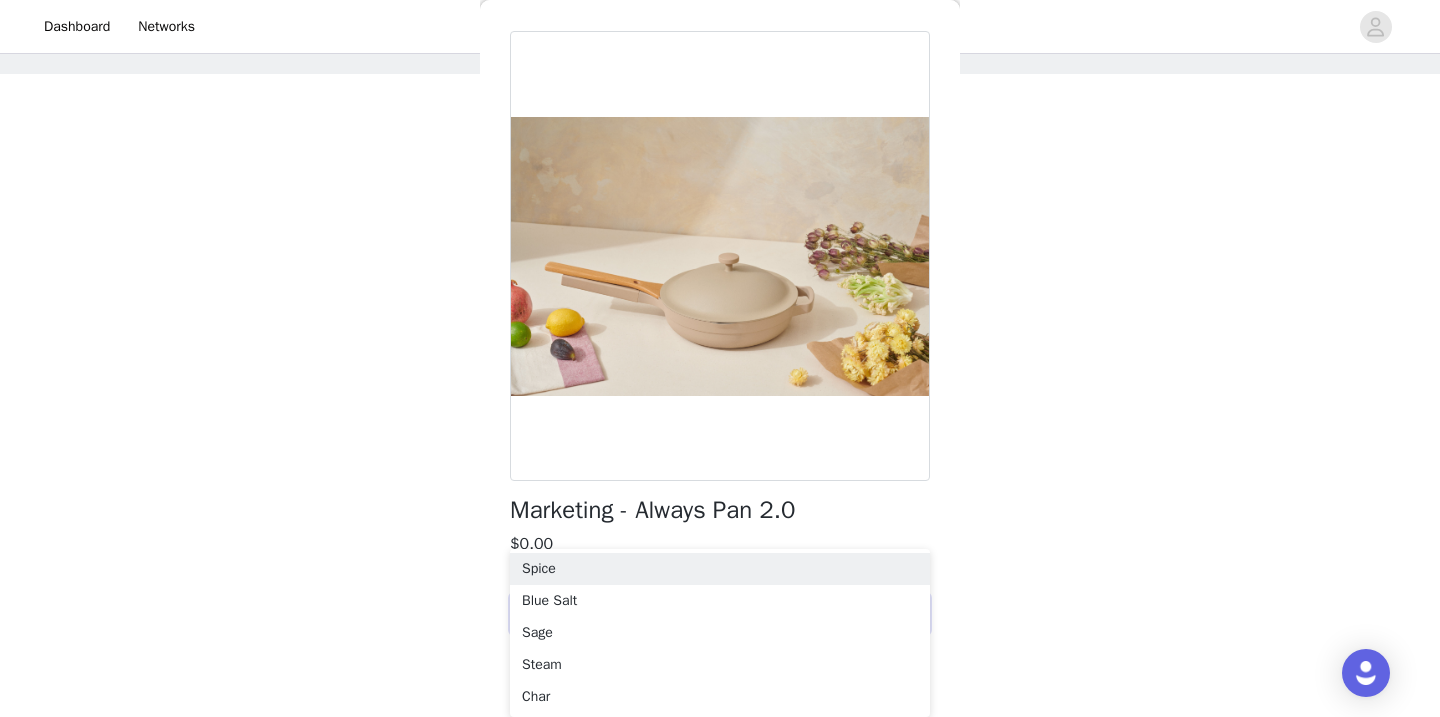 scroll, scrollTop: 88, scrollLeft: 0, axis: vertical 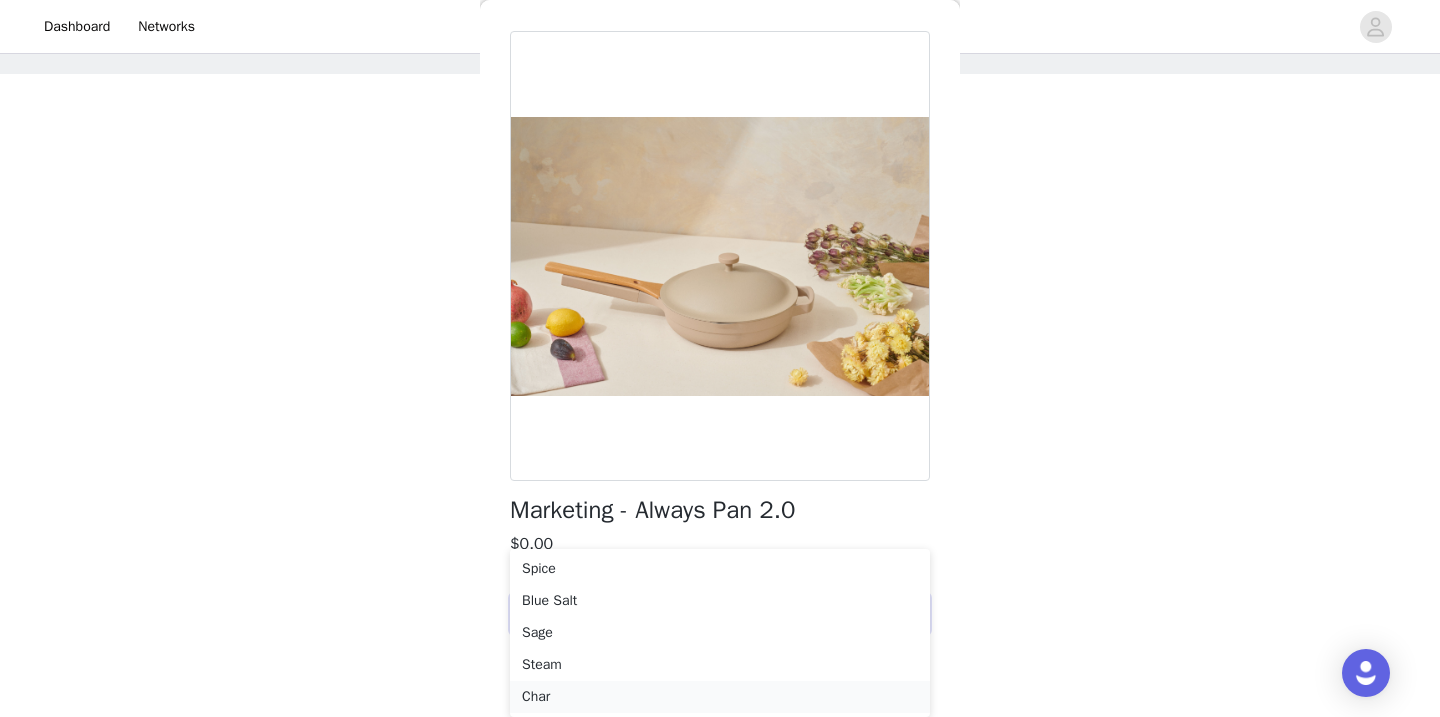 click on "Char" at bounding box center (720, 697) 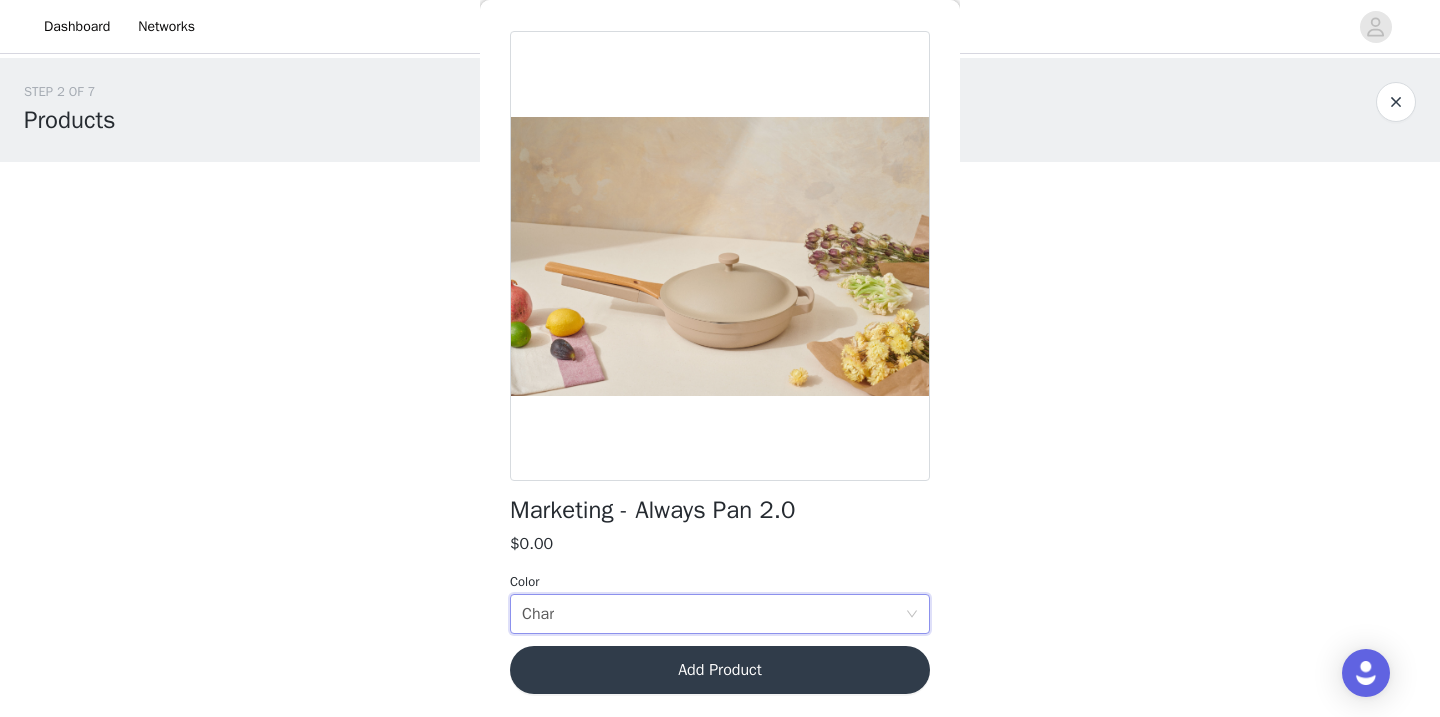 scroll, scrollTop: 0, scrollLeft: 0, axis: both 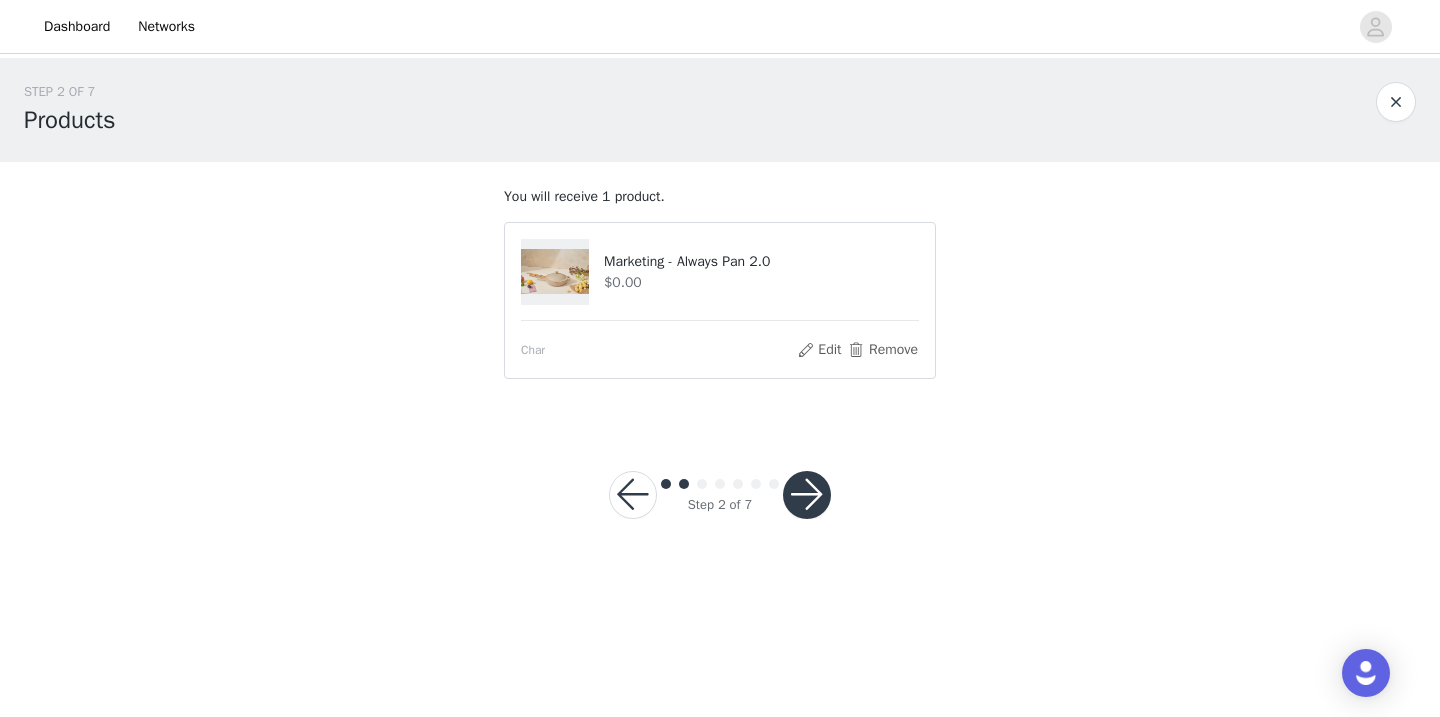click at bounding box center [807, 495] 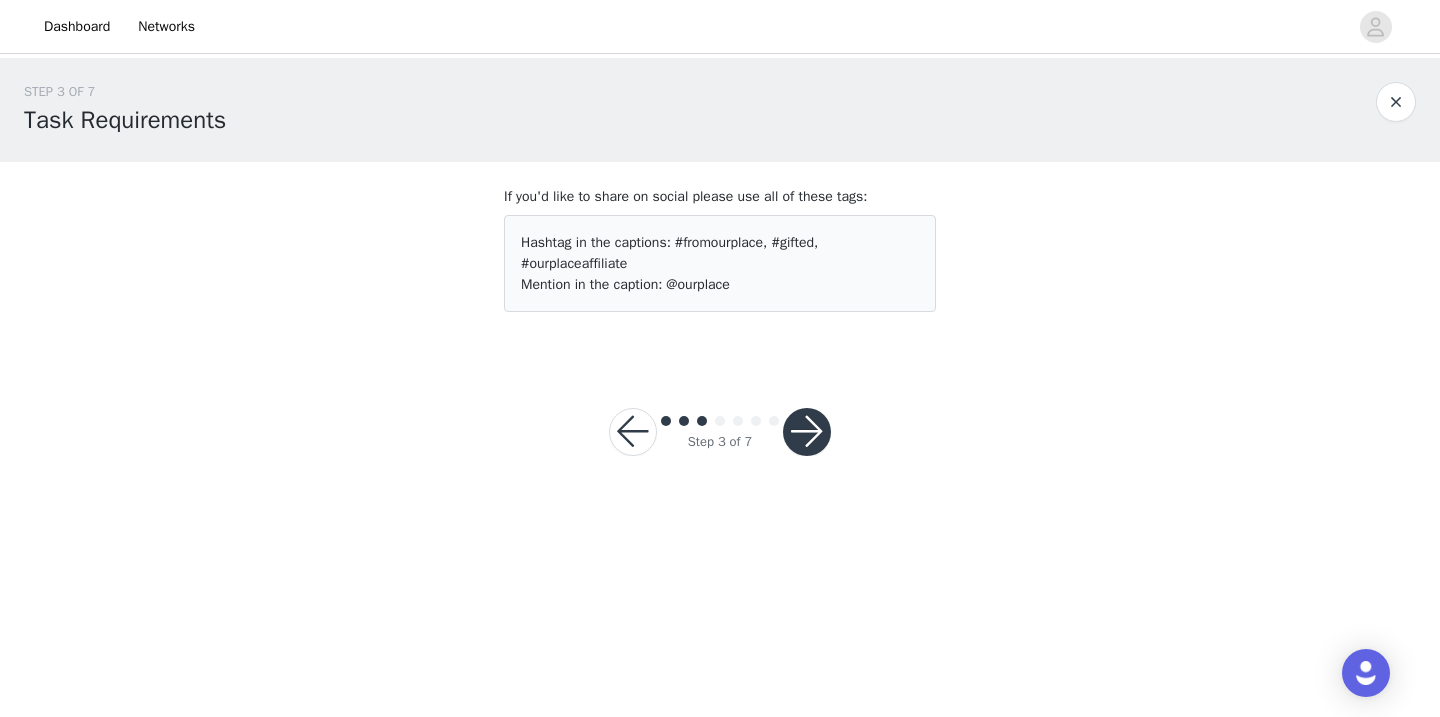 click at bounding box center (807, 432) 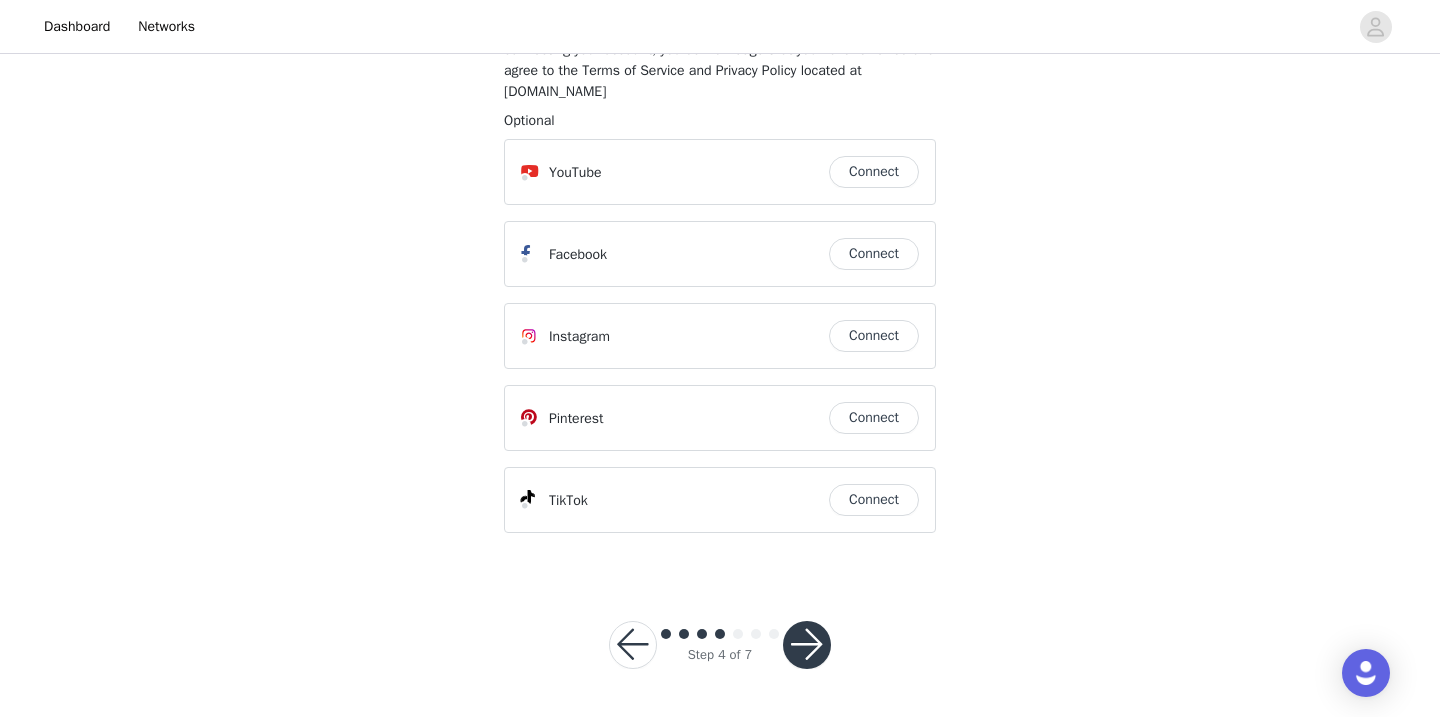 scroll, scrollTop: 230, scrollLeft: 0, axis: vertical 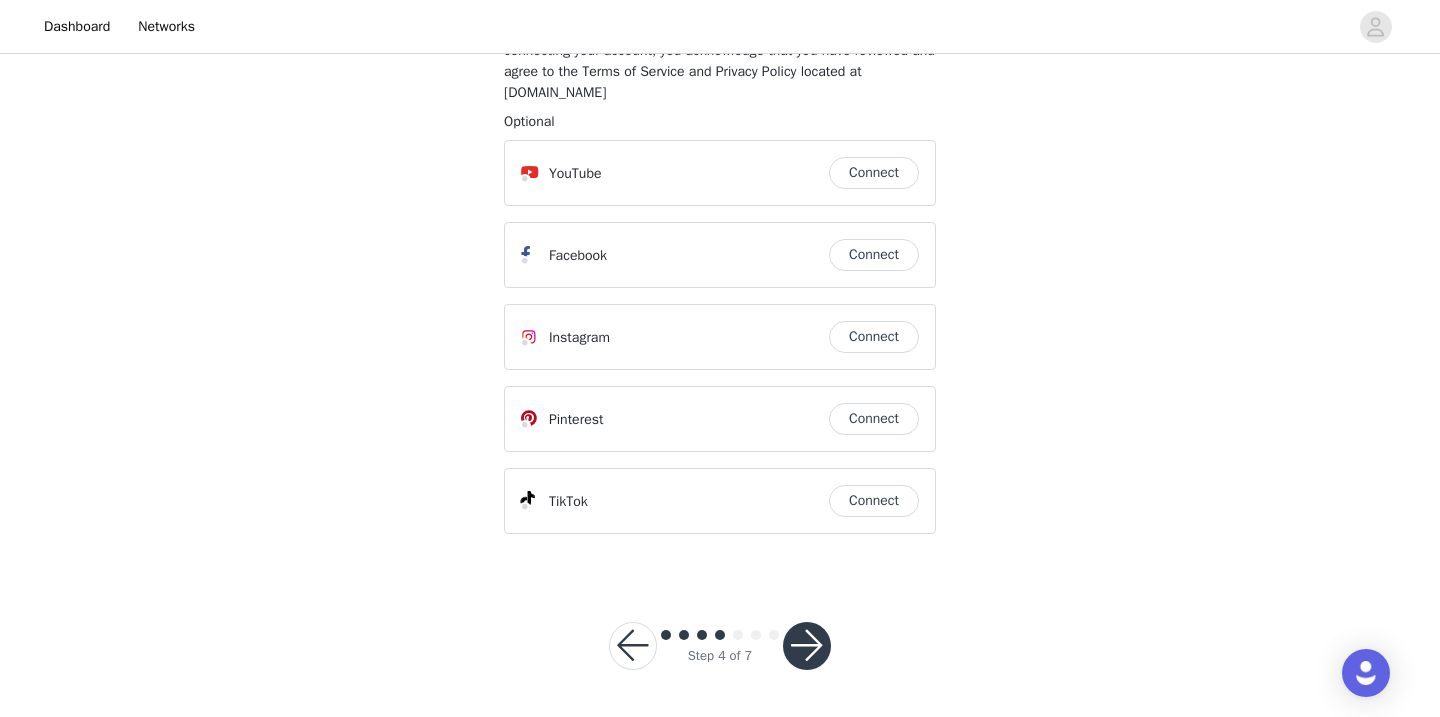 click at bounding box center [807, 646] 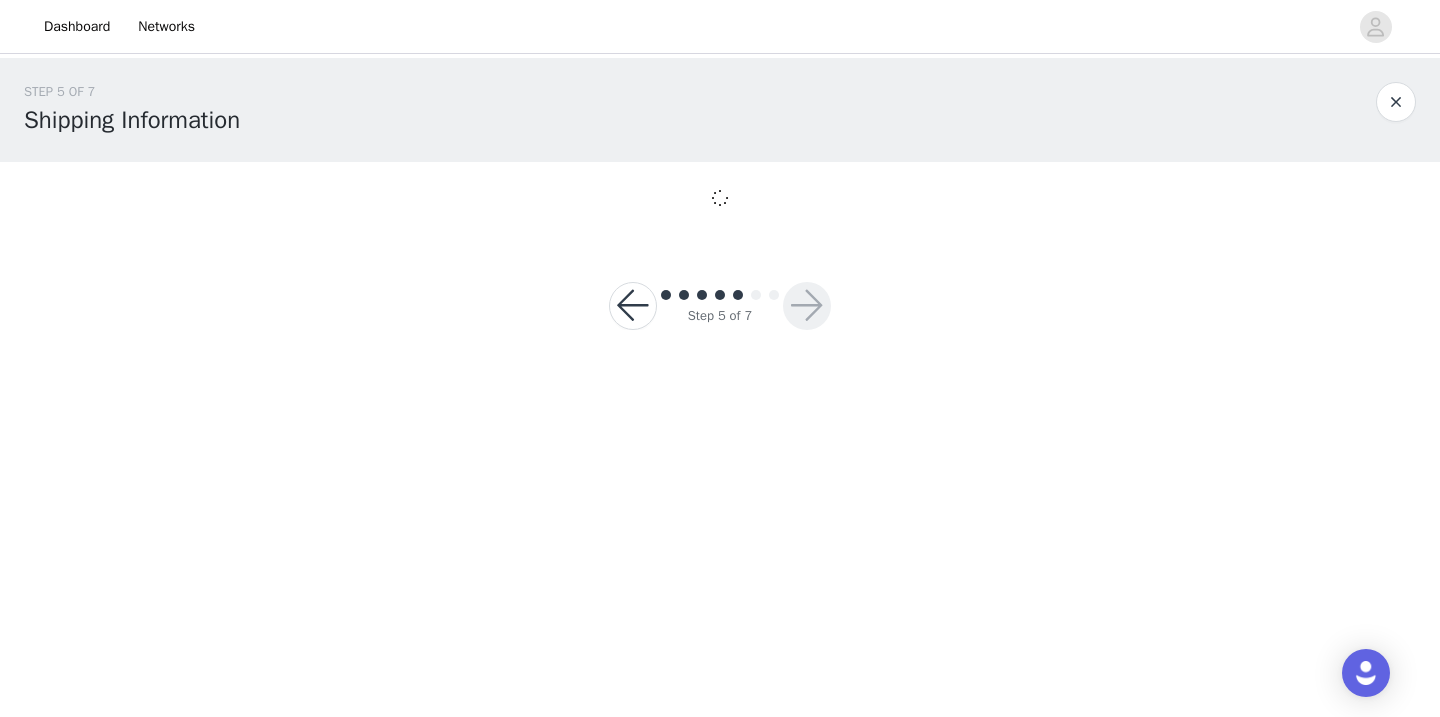 scroll, scrollTop: 0, scrollLeft: 0, axis: both 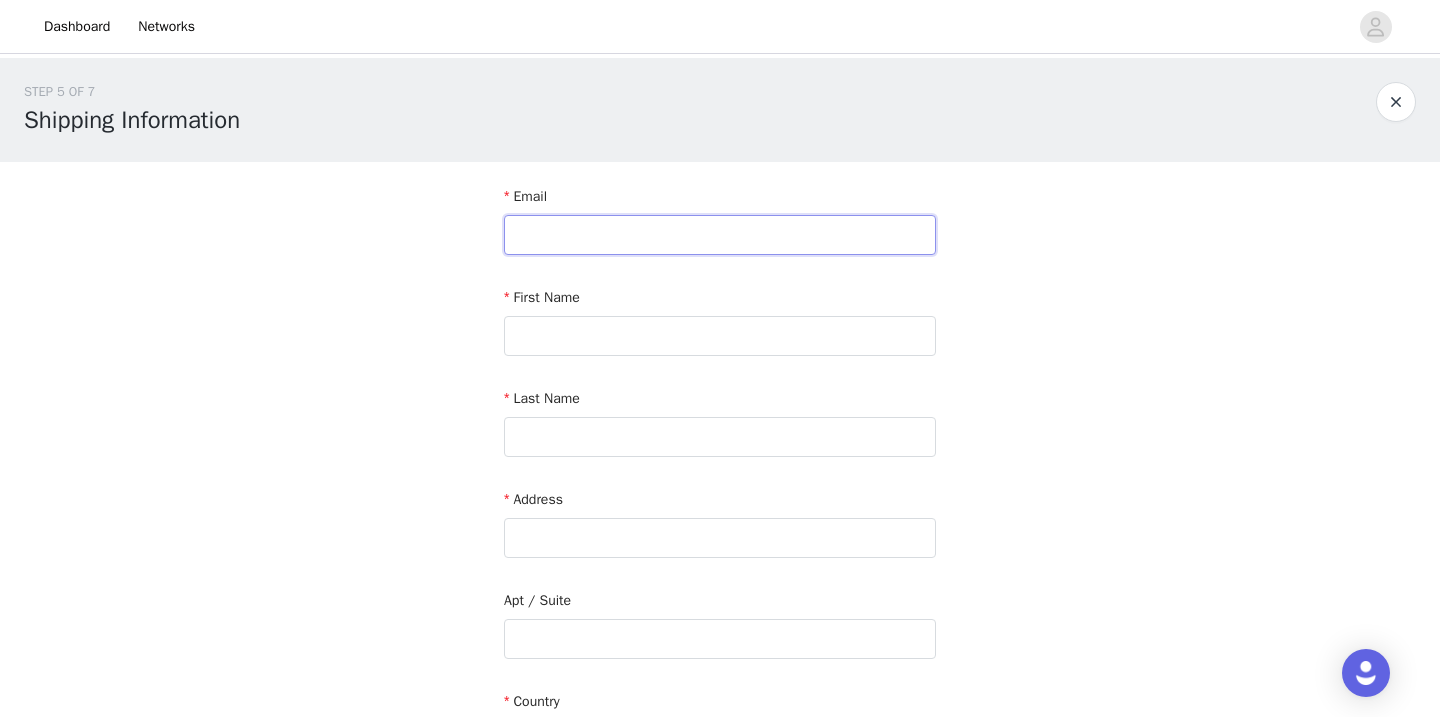 type on "[EMAIL_ADDRESS][DOMAIN_NAME]" 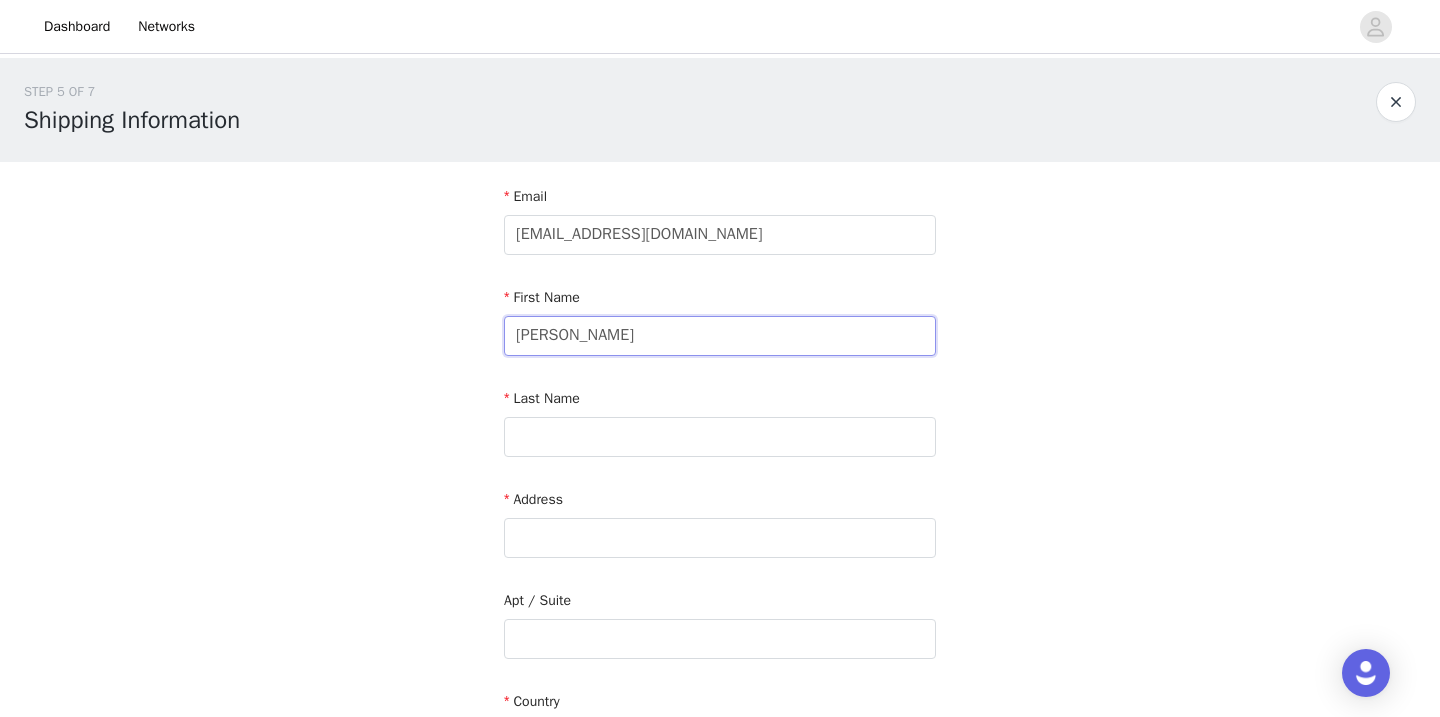type on "[PERSON_NAME]" 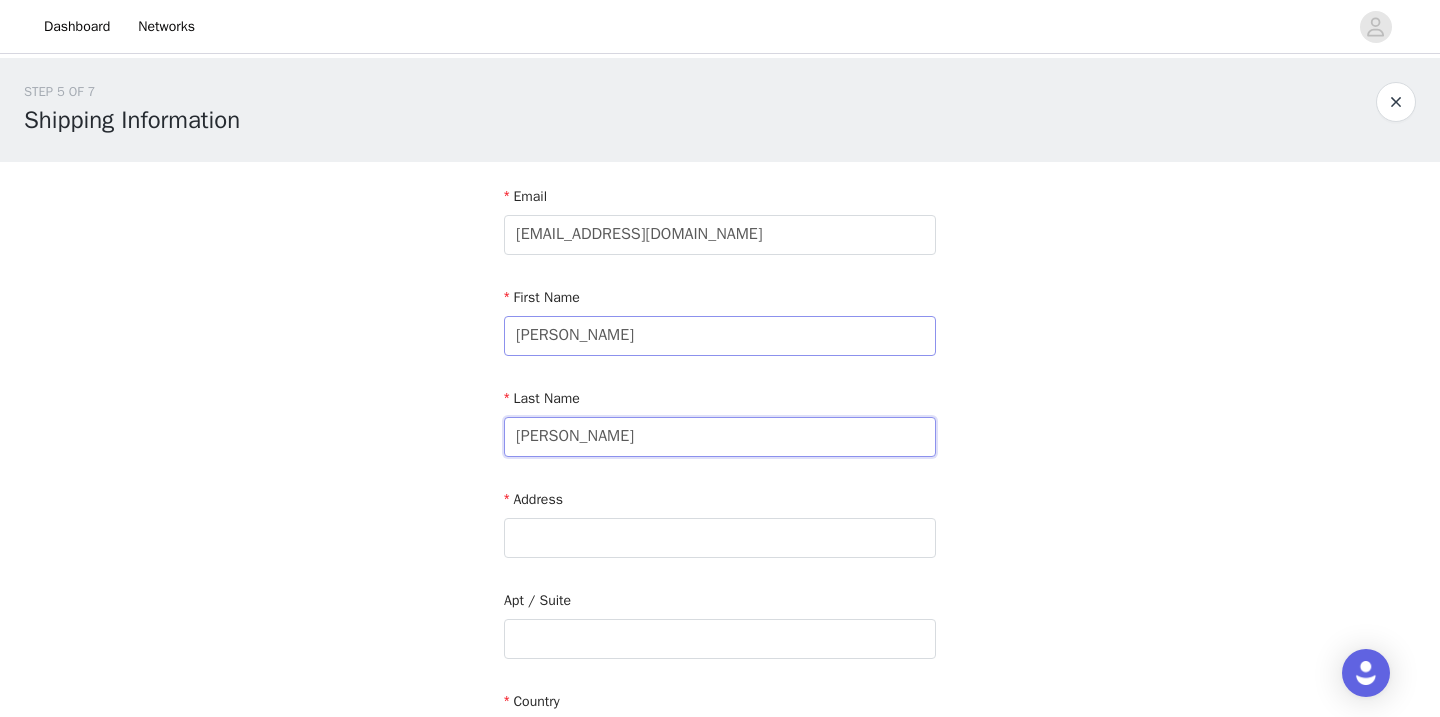 type on "[PERSON_NAME]" 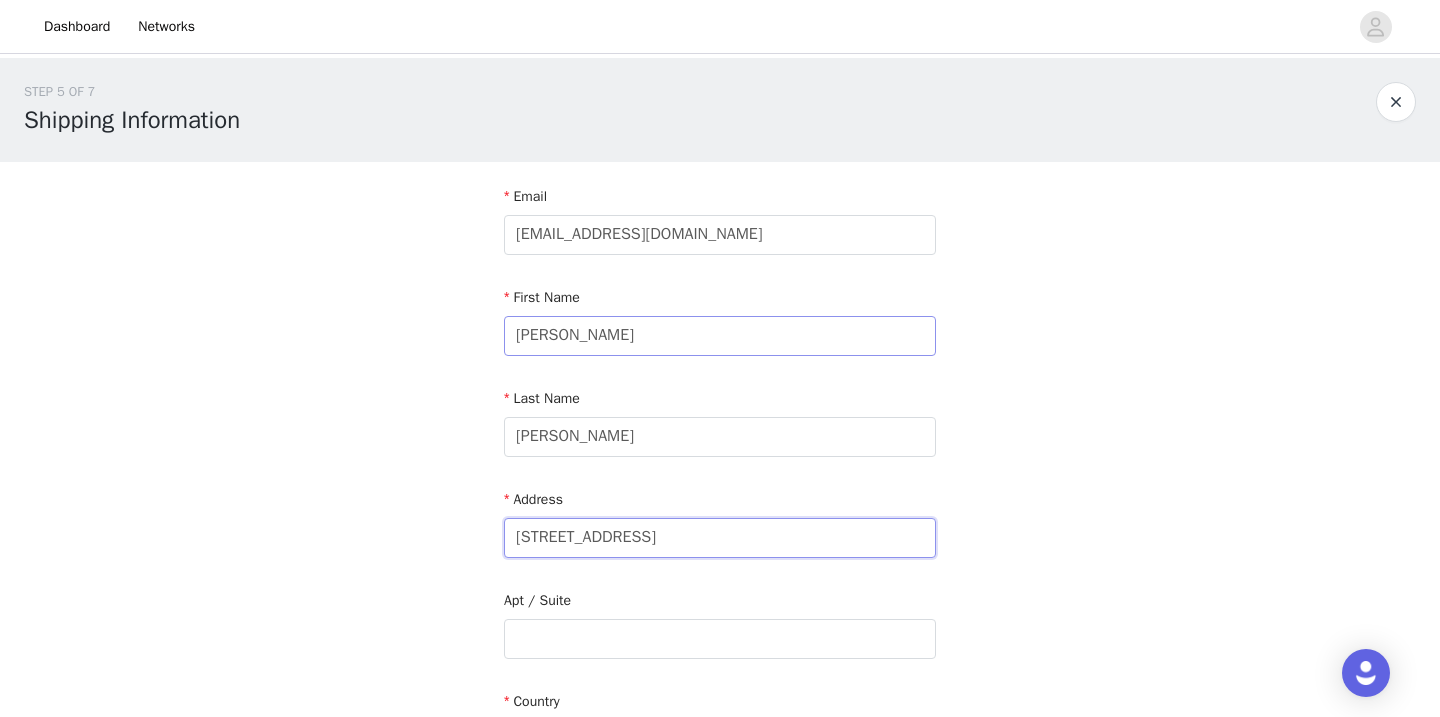type on "[STREET_ADDRESS]" 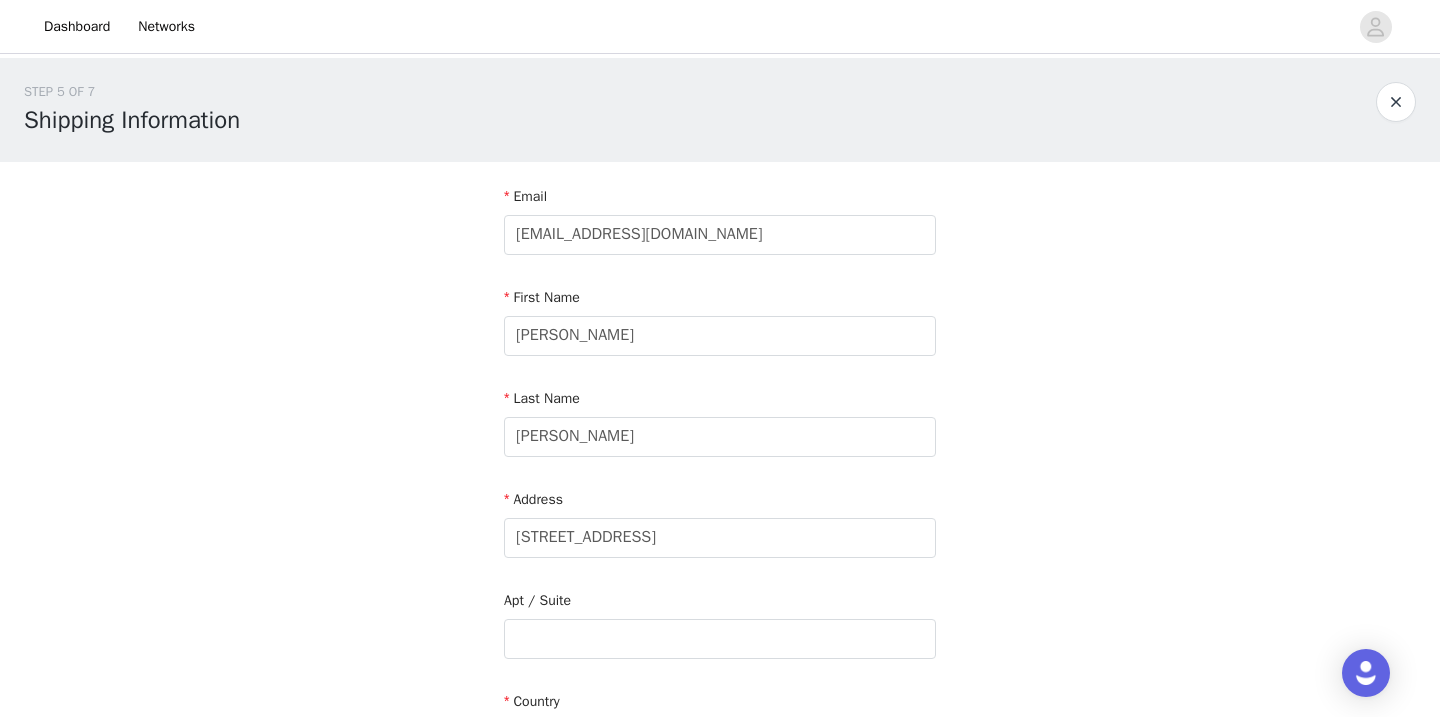 scroll, scrollTop: 381, scrollLeft: 0, axis: vertical 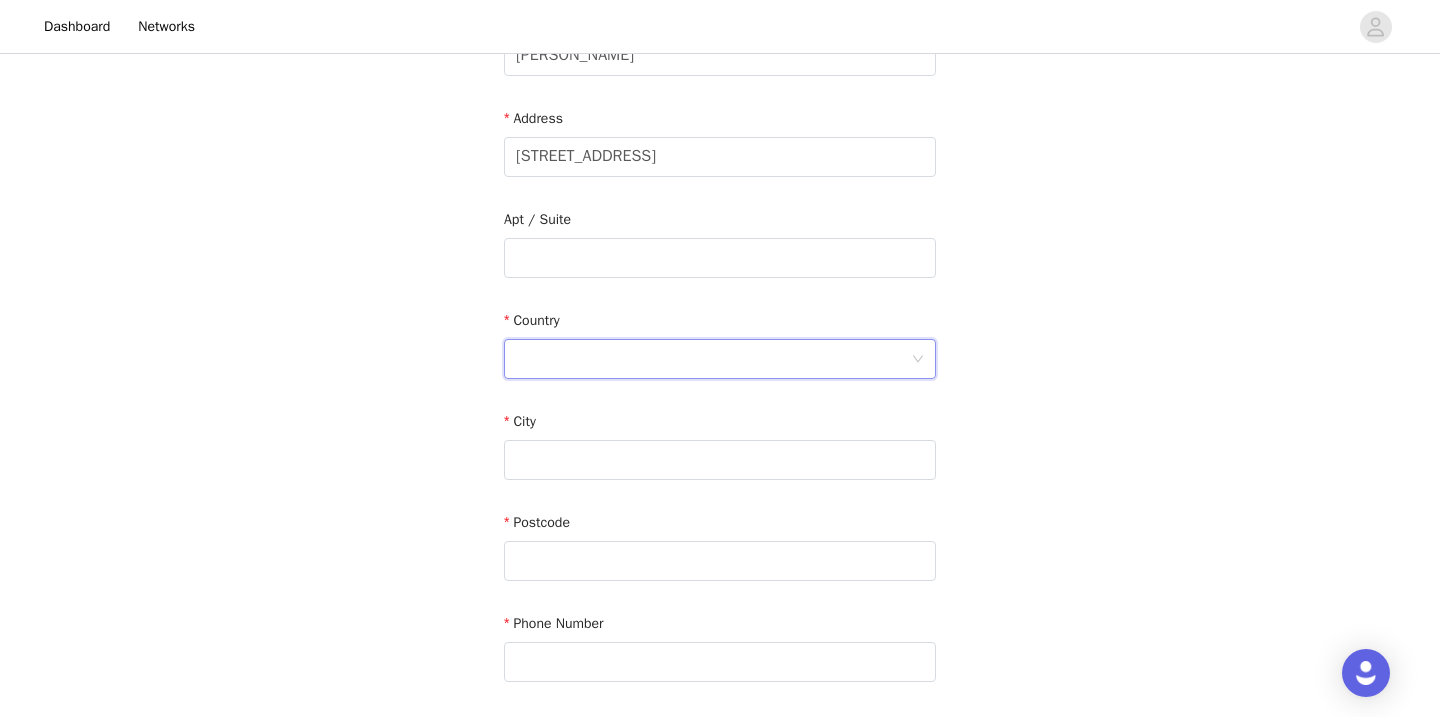 click at bounding box center (713, 359) 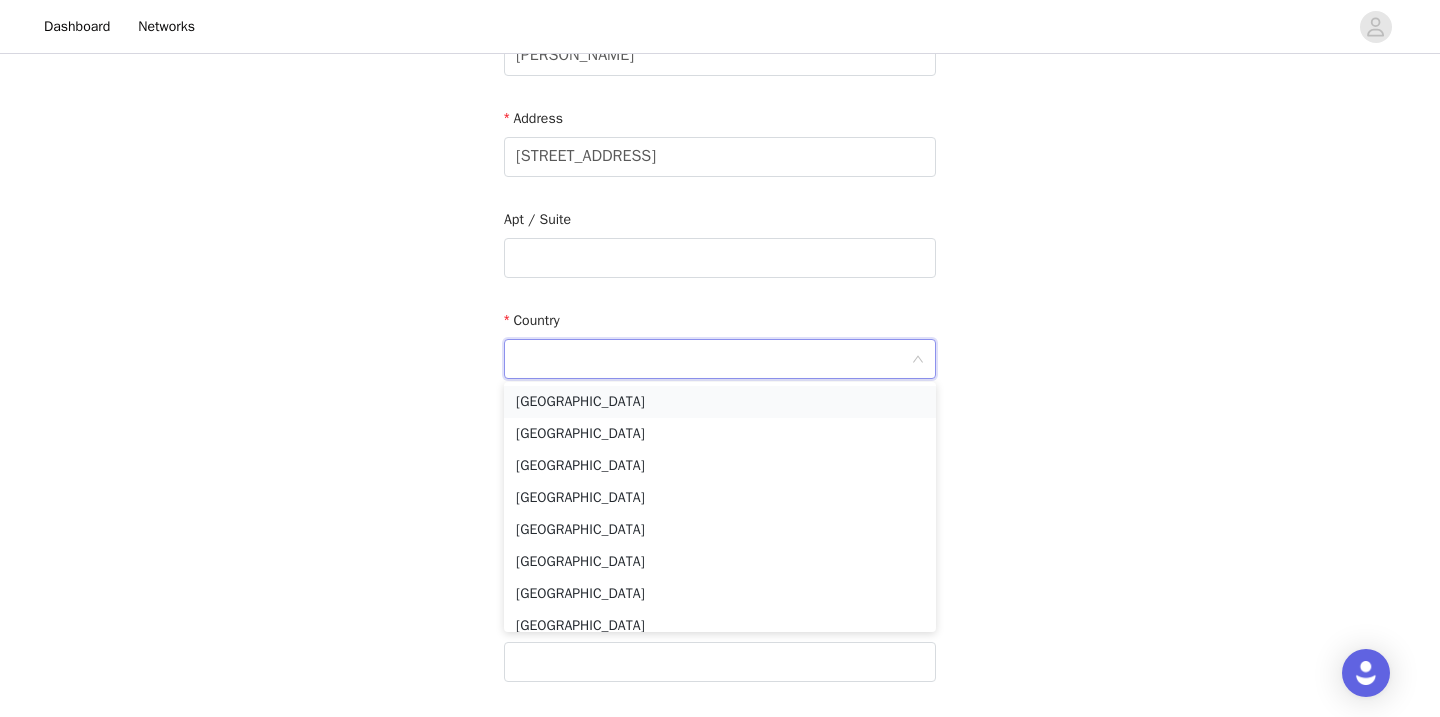click on "[GEOGRAPHIC_DATA]" at bounding box center [720, 402] 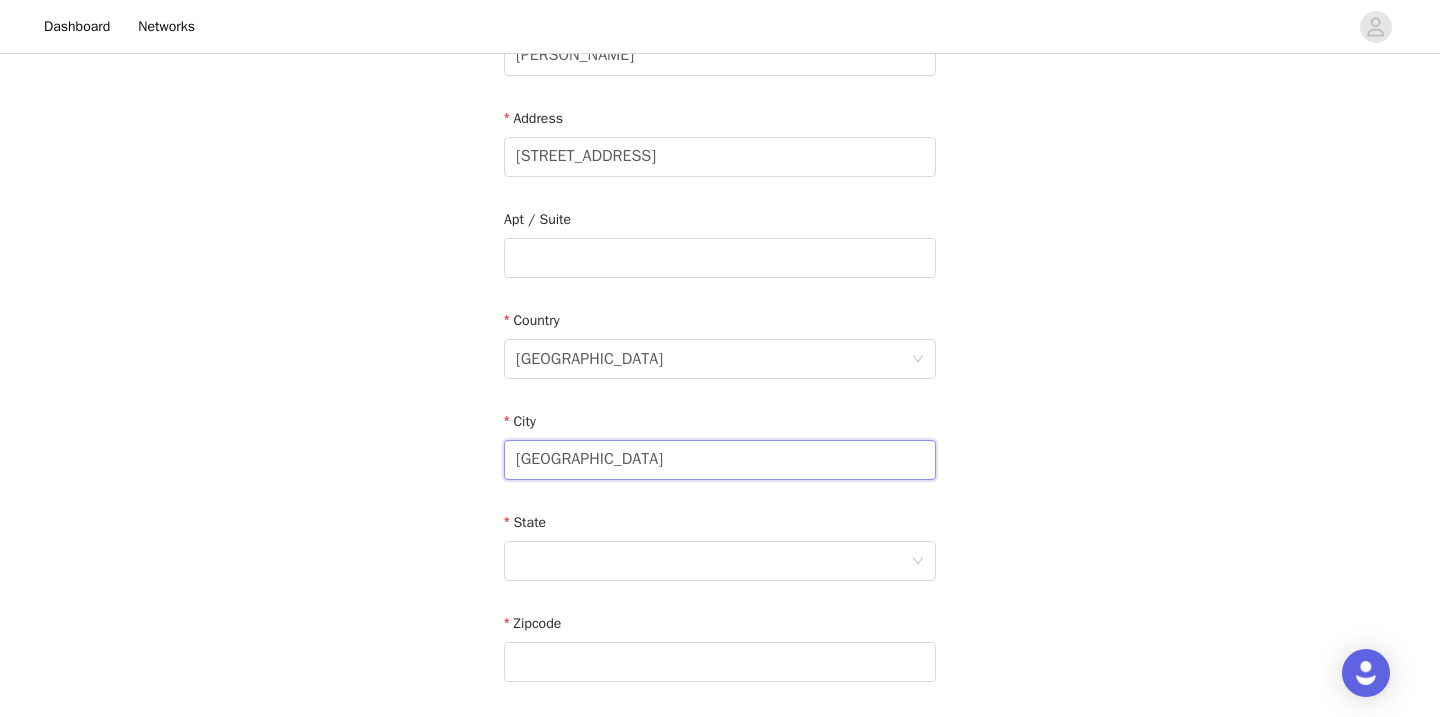 type on "[GEOGRAPHIC_DATA]" 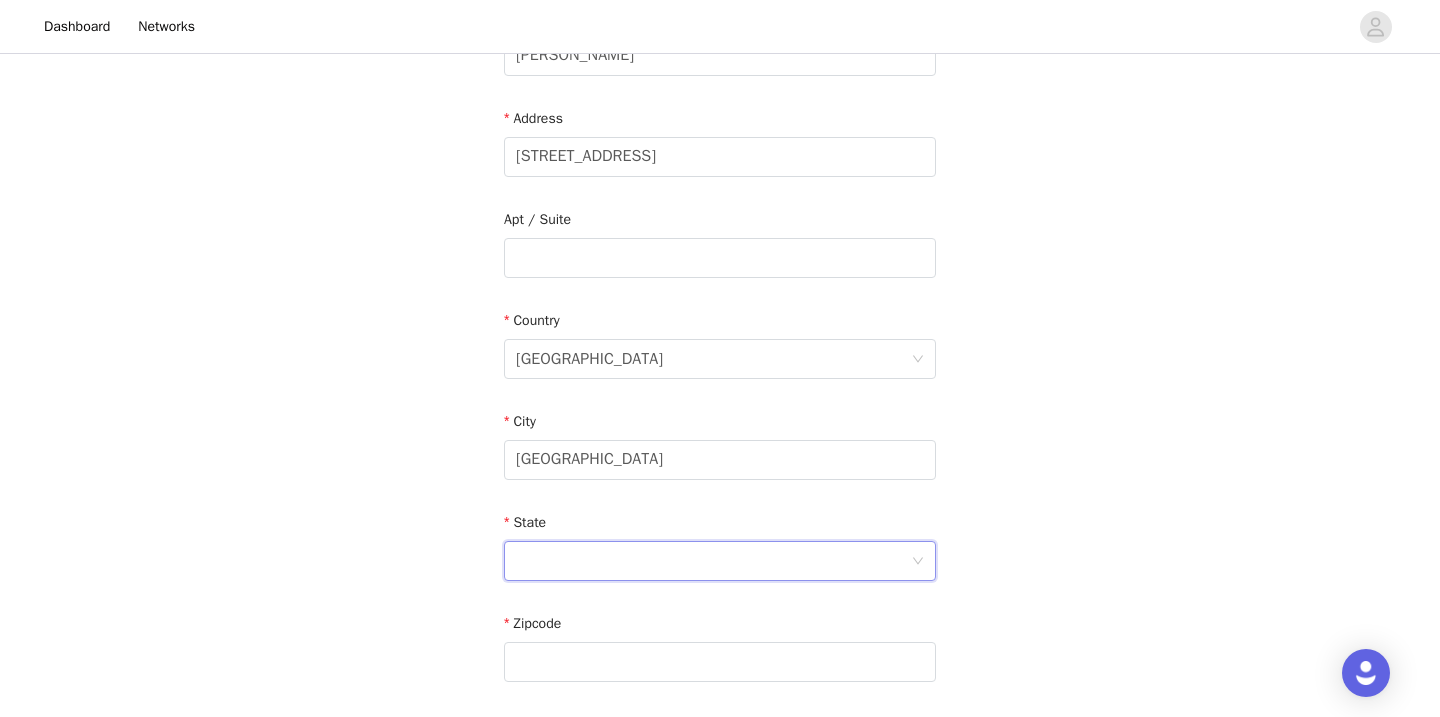 click at bounding box center (713, 561) 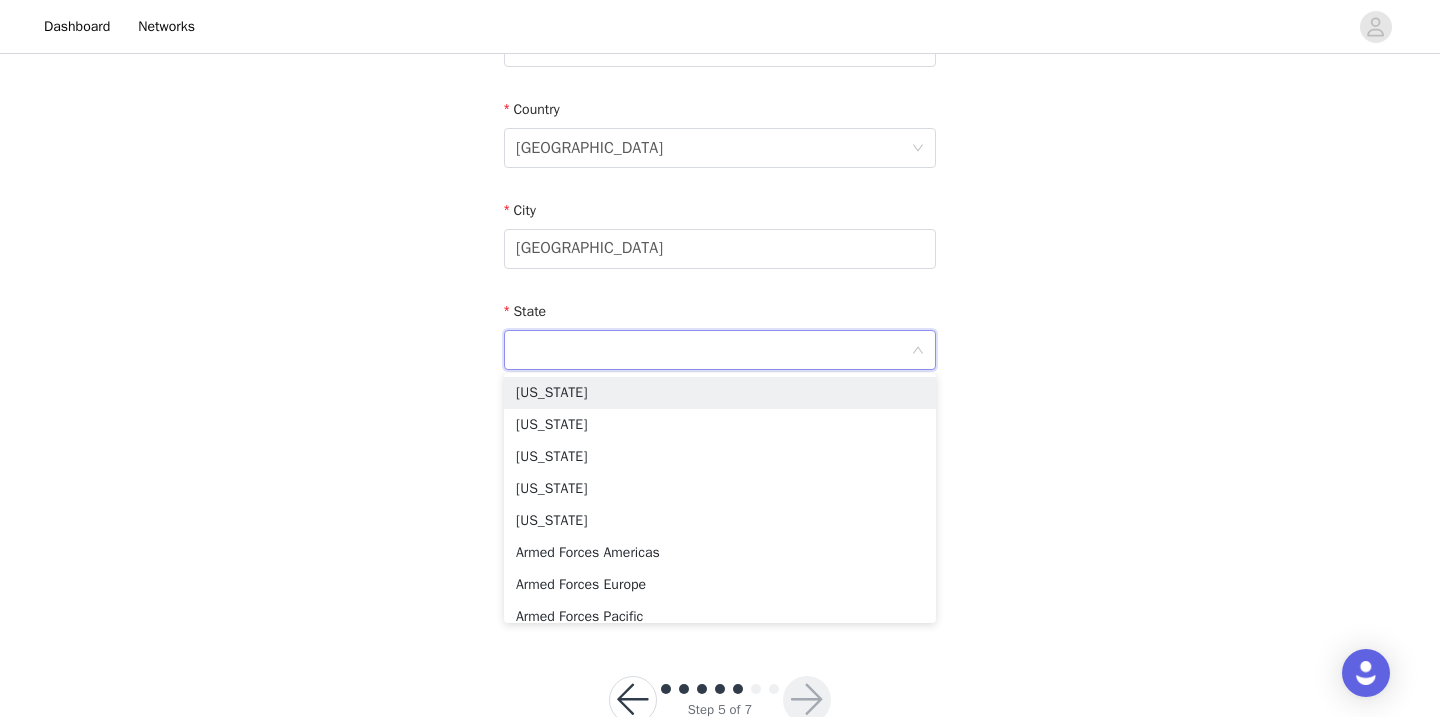 scroll, scrollTop: 594, scrollLeft: 0, axis: vertical 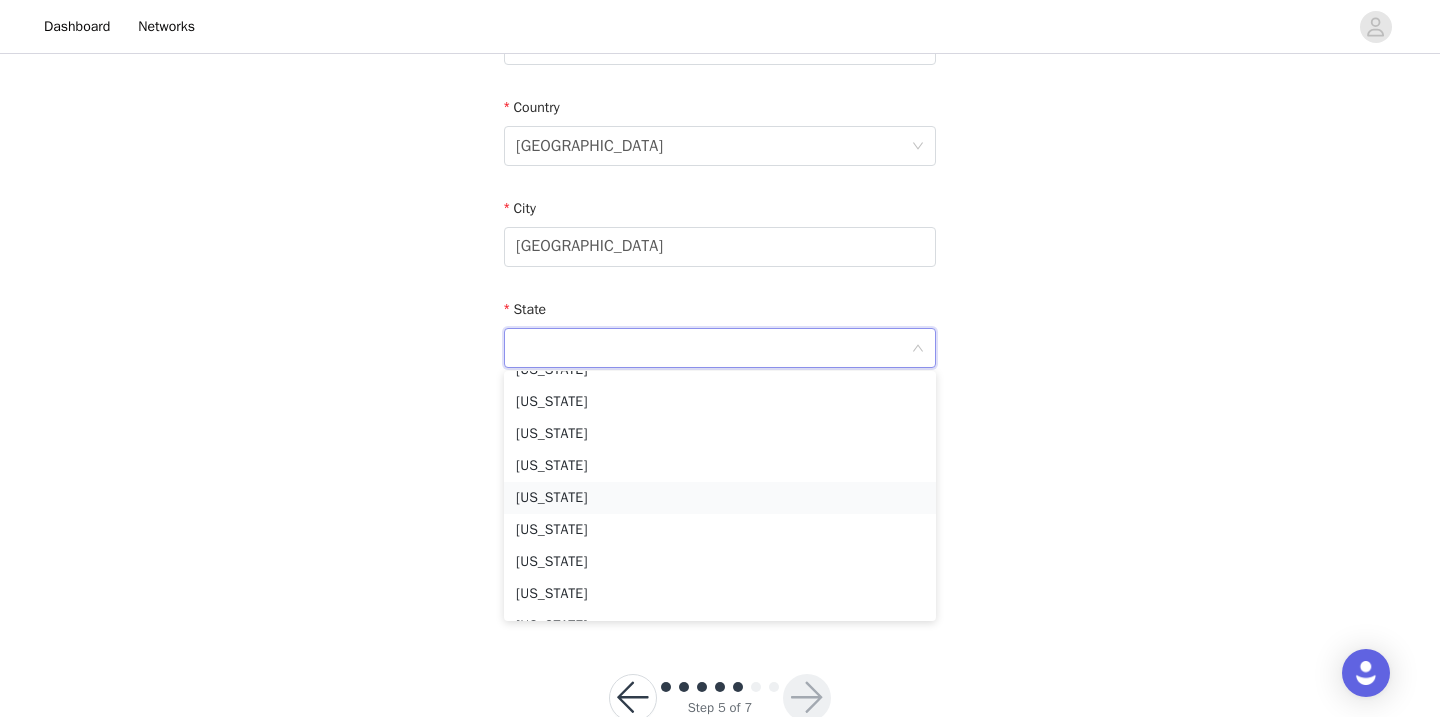 click on "[US_STATE]" at bounding box center (720, 498) 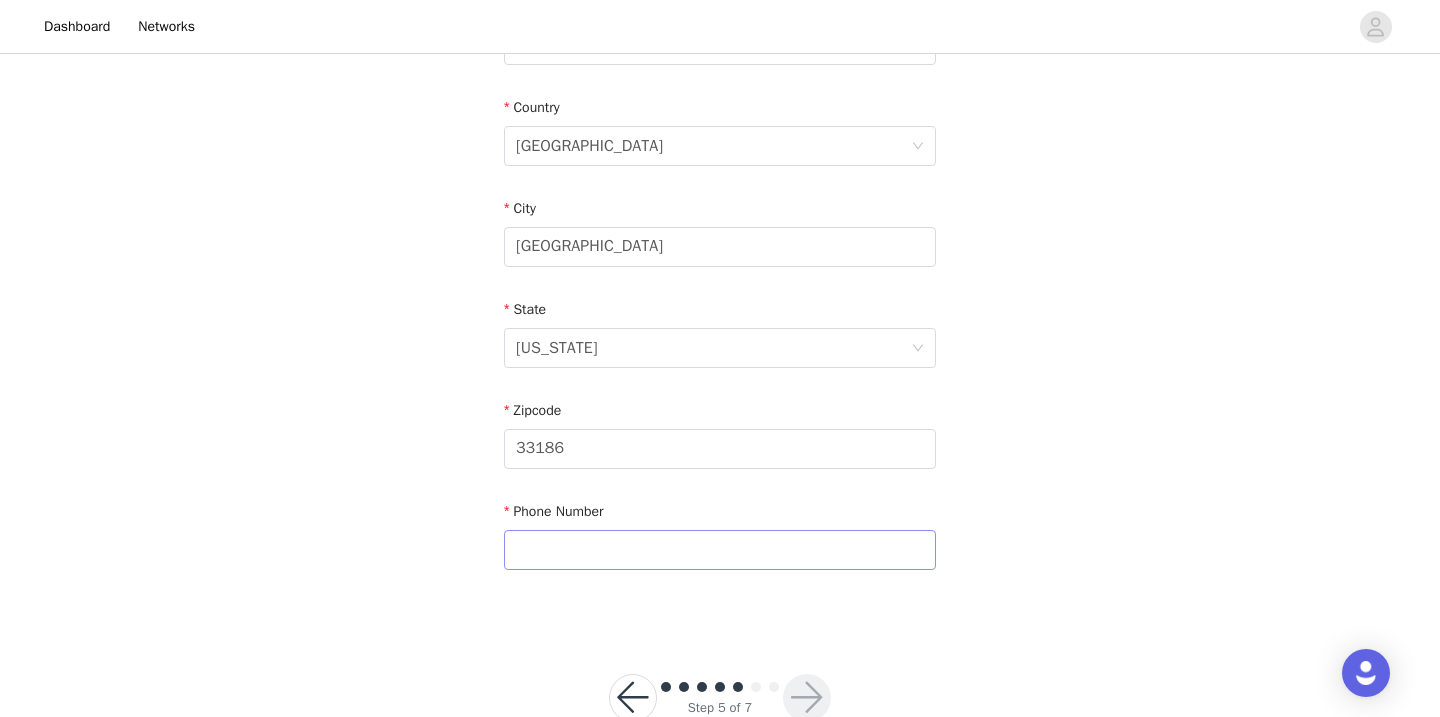type on "33186" 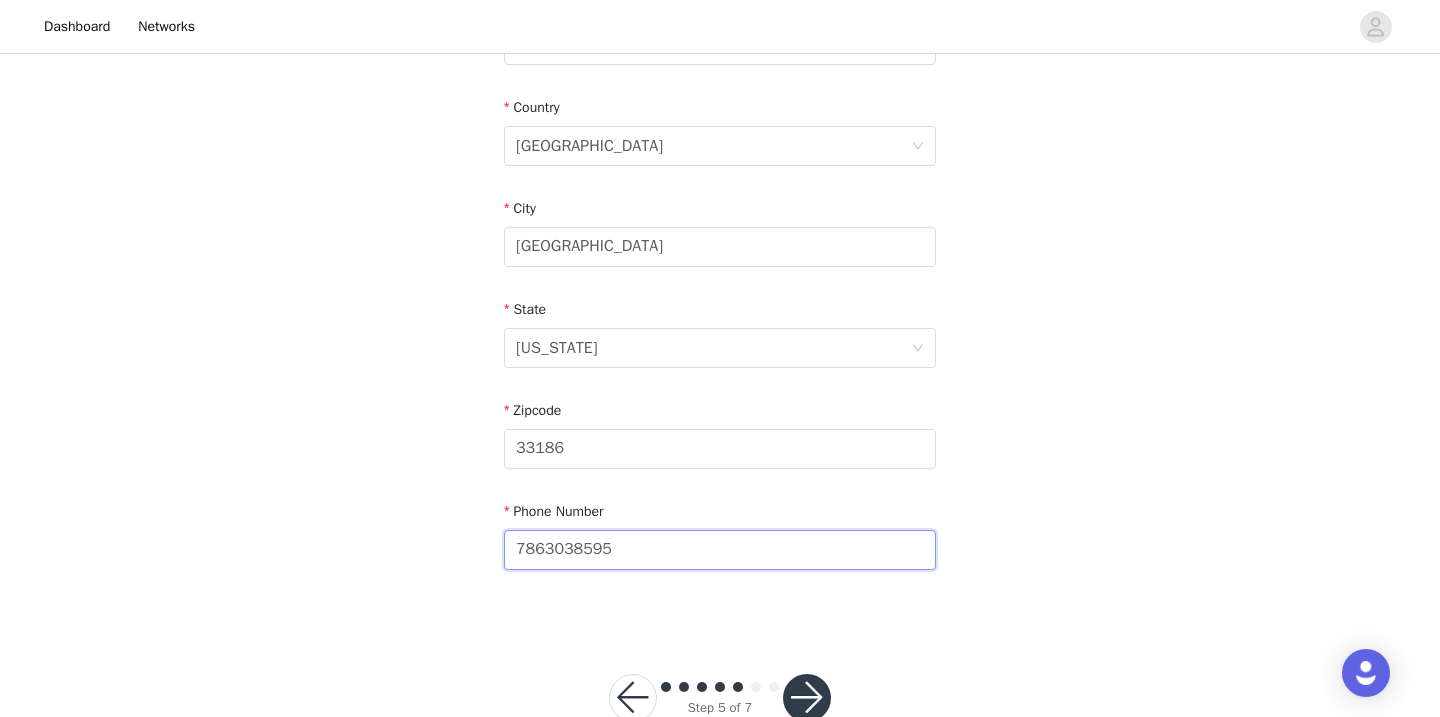 type on "7863038595" 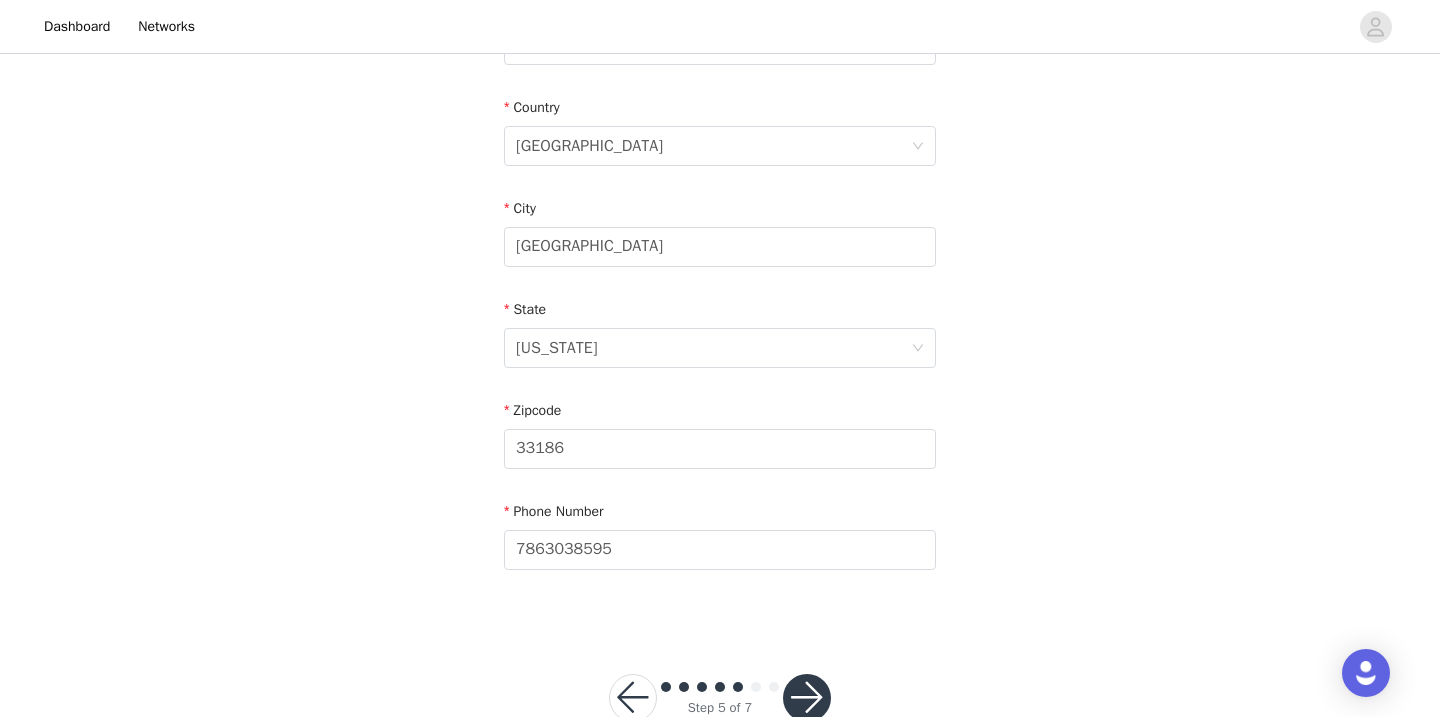 click at bounding box center (807, 698) 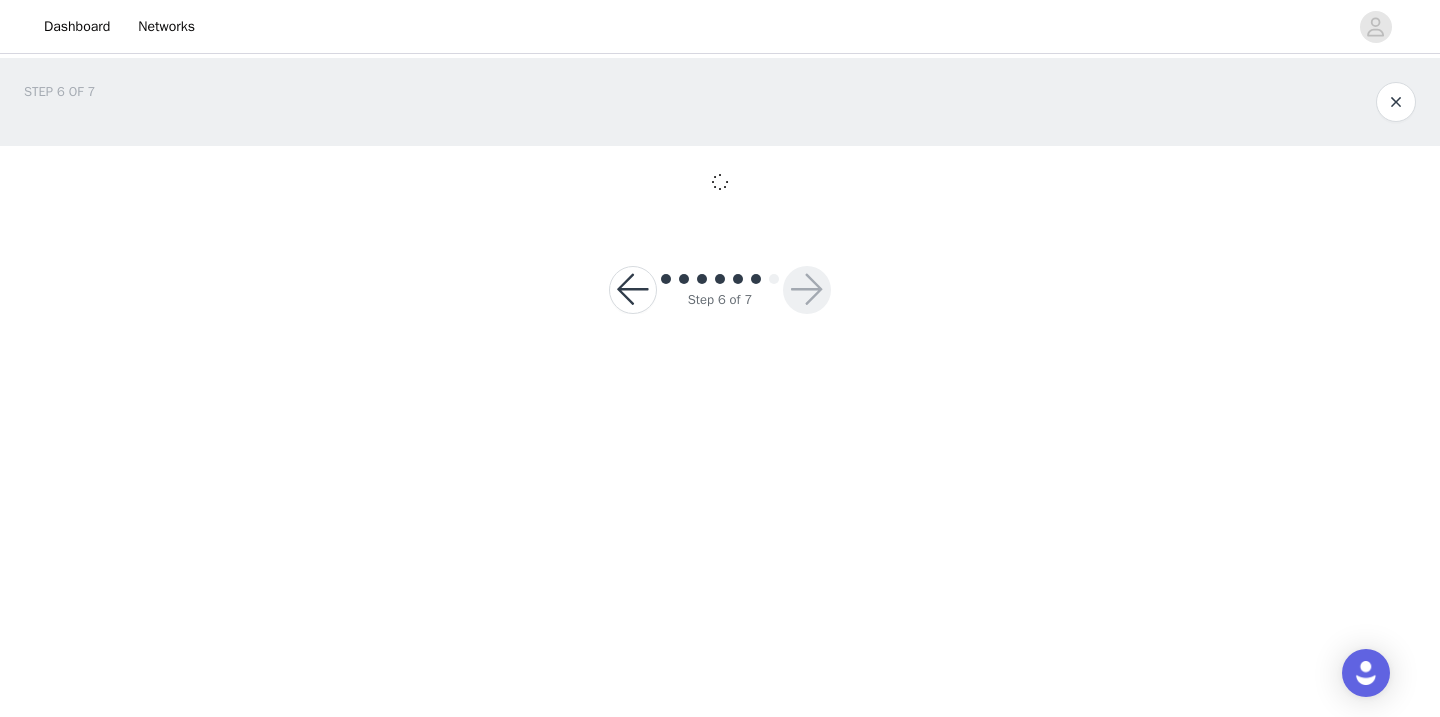scroll, scrollTop: 0, scrollLeft: 0, axis: both 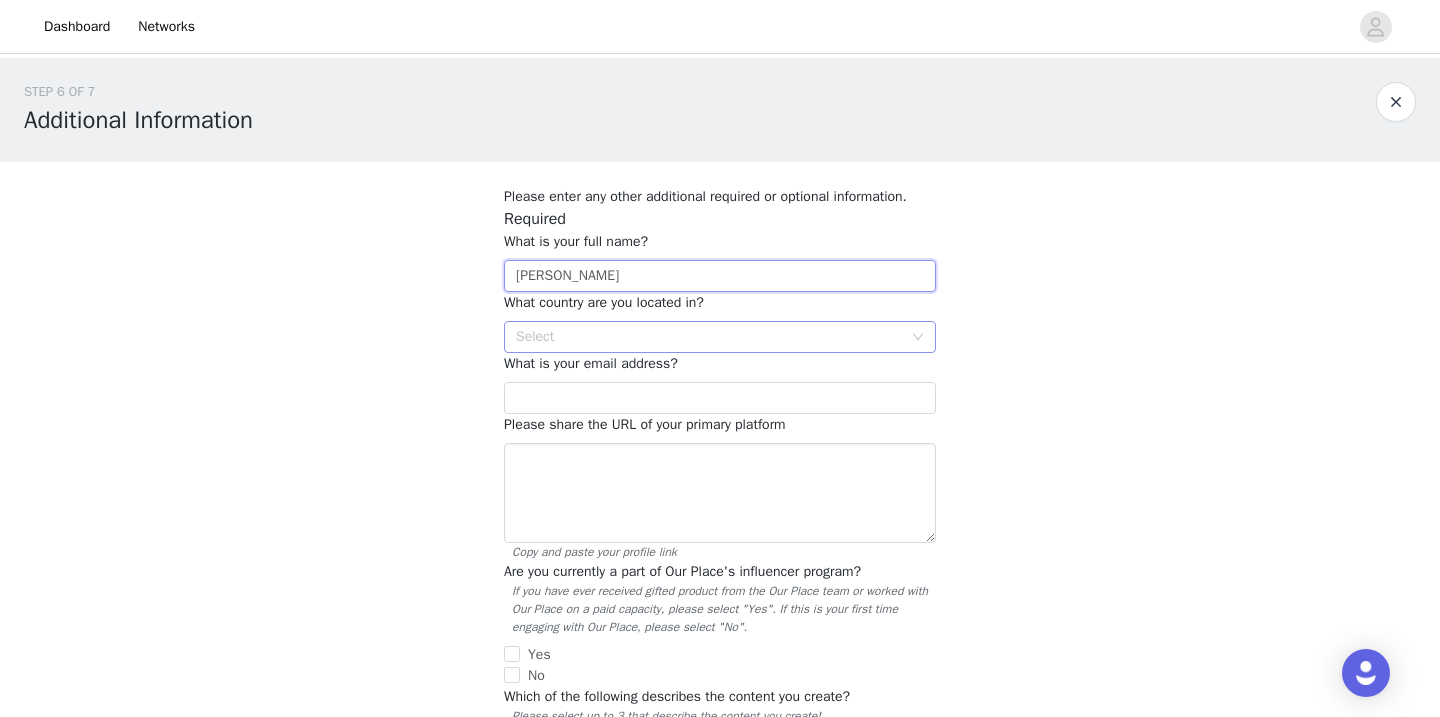 click on "Select" at bounding box center (709, 337) 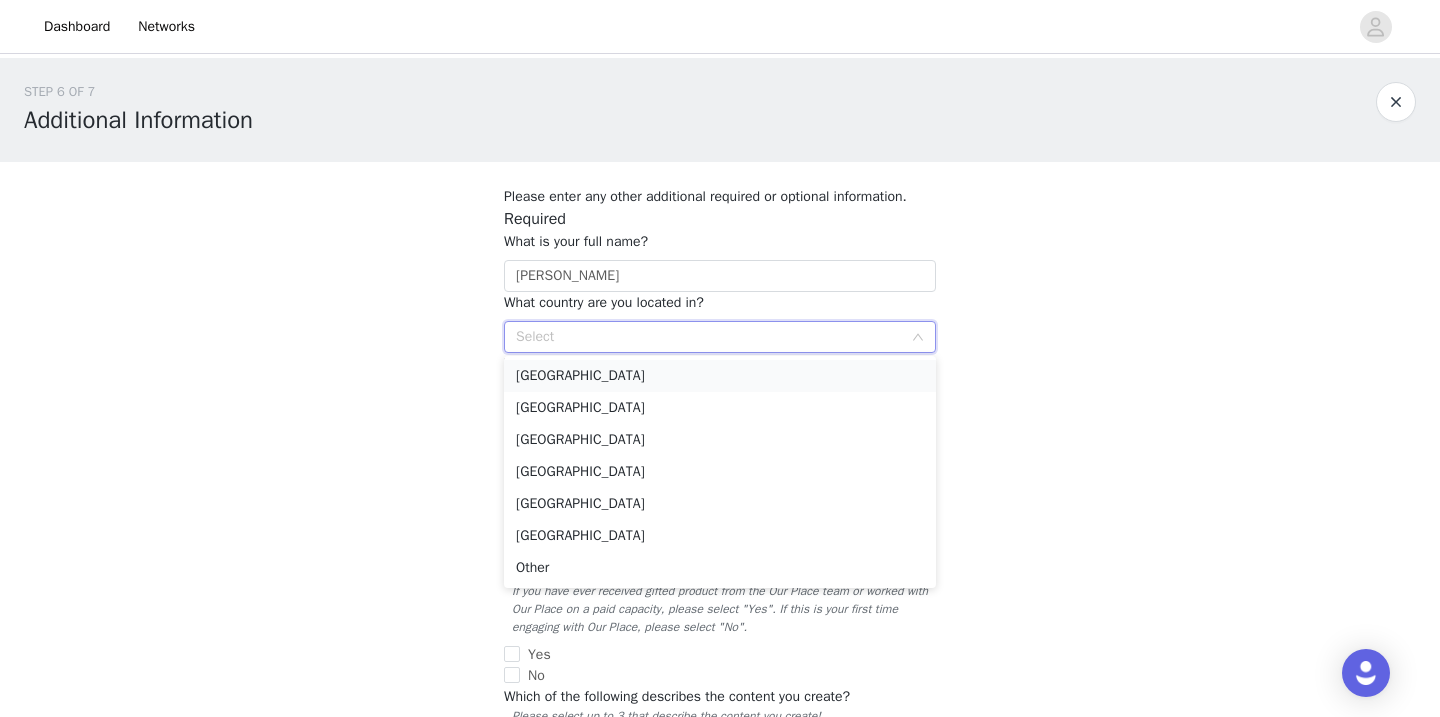 click on "[GEOGRAPHIC_DATA]" at bounding box center [720, 376] 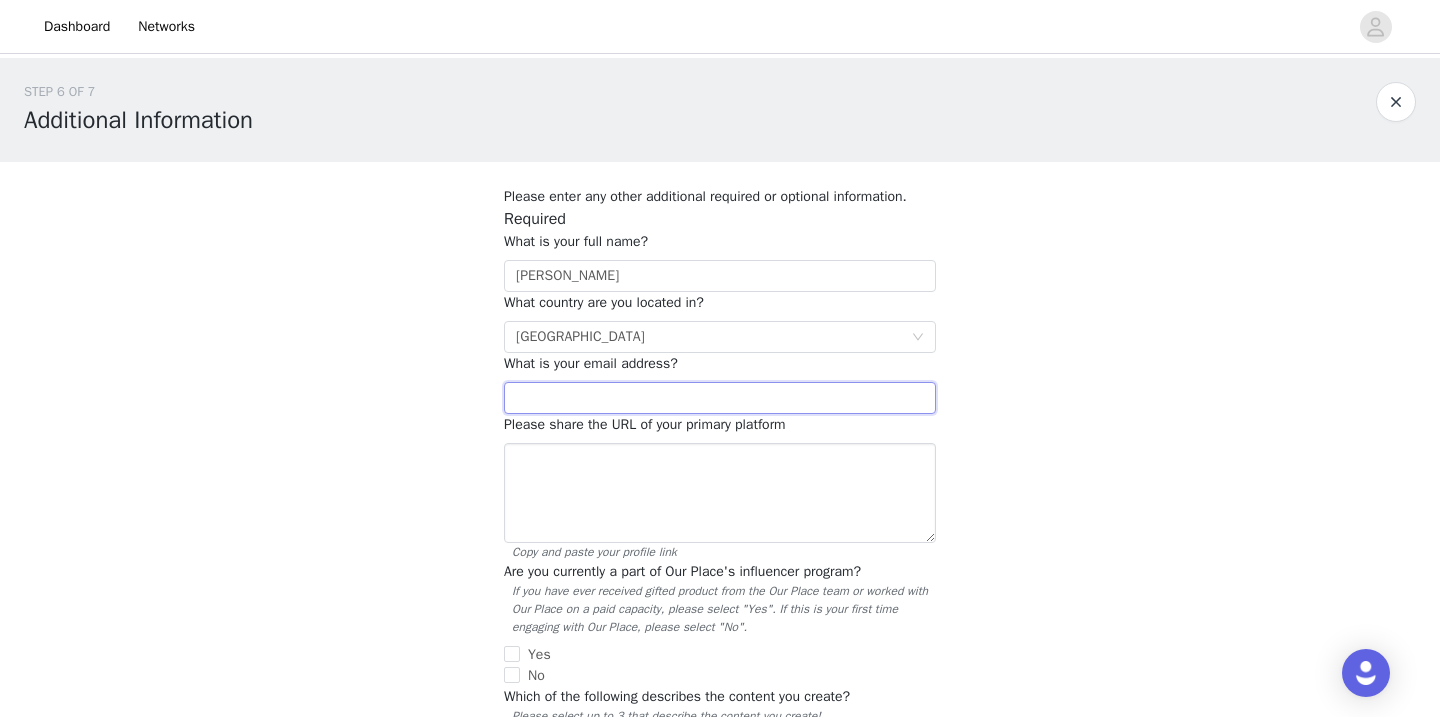 type on "[EMAIL_ADDRESS][DOMAIN_NAME]" 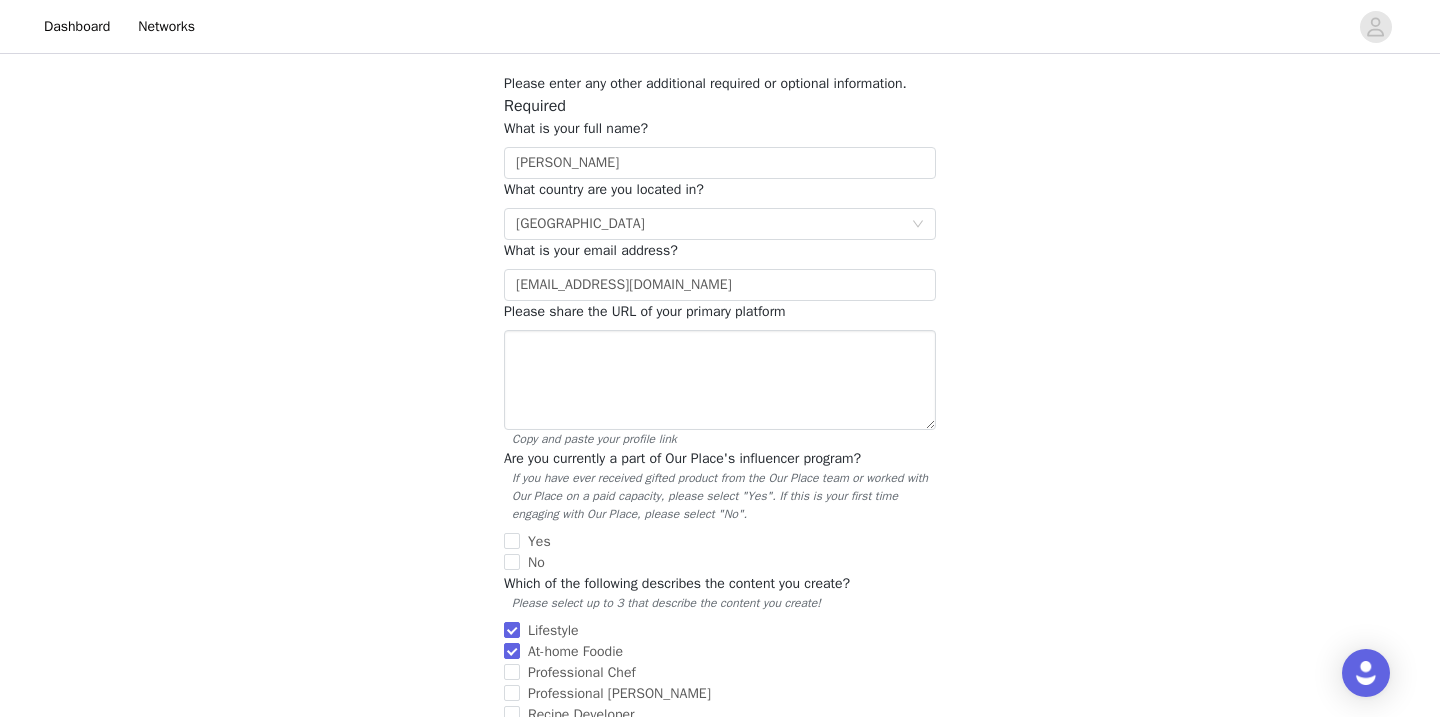 scroll, scrollTop: 126, scrollLeft: 0, axis: vertical 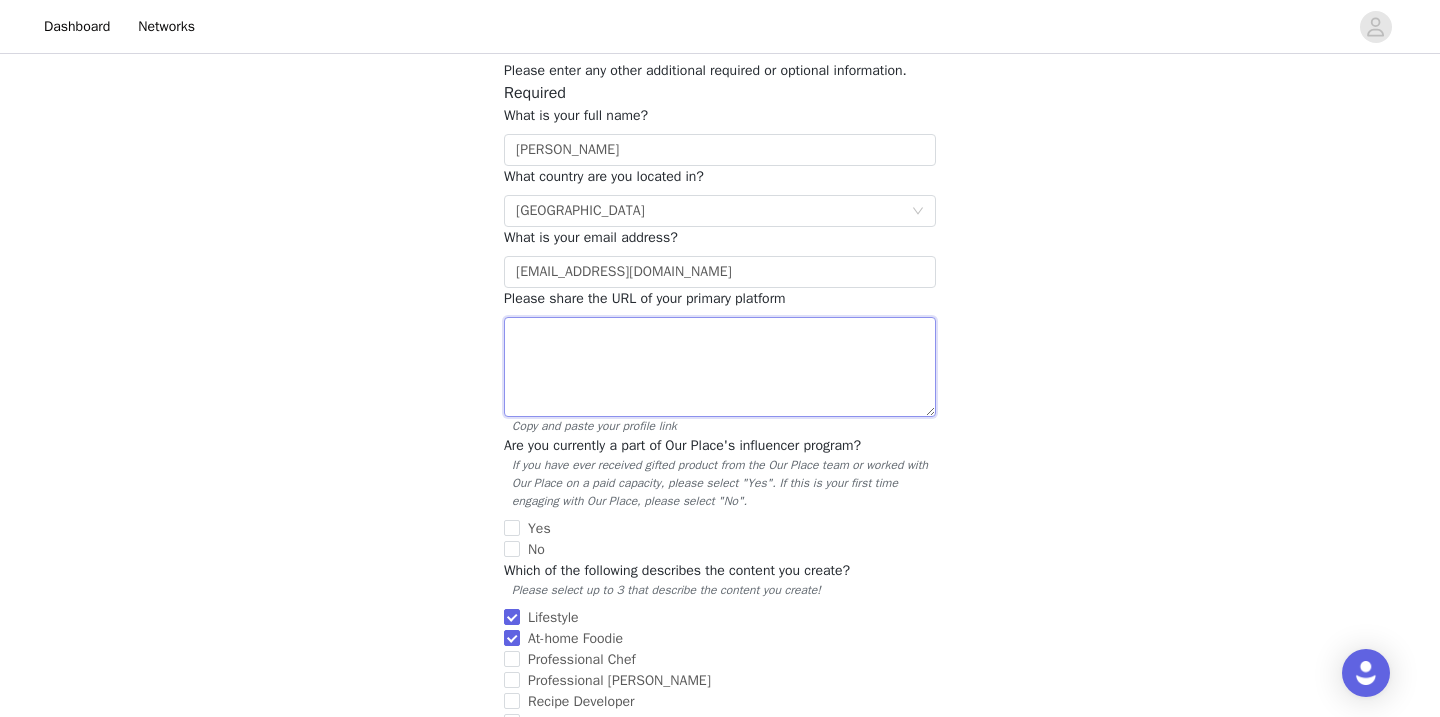click at bounding box center [720, 367] 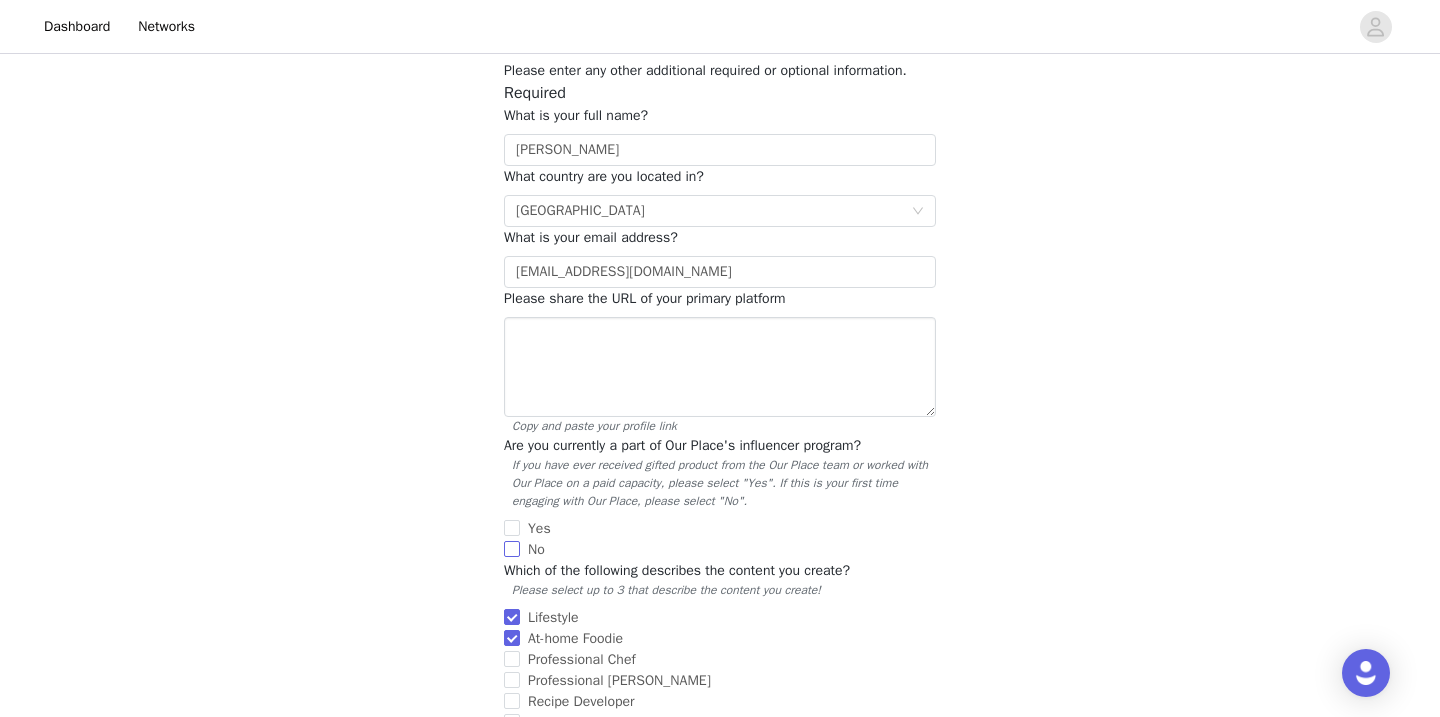 click on "No" at bounding box center (512, 549) 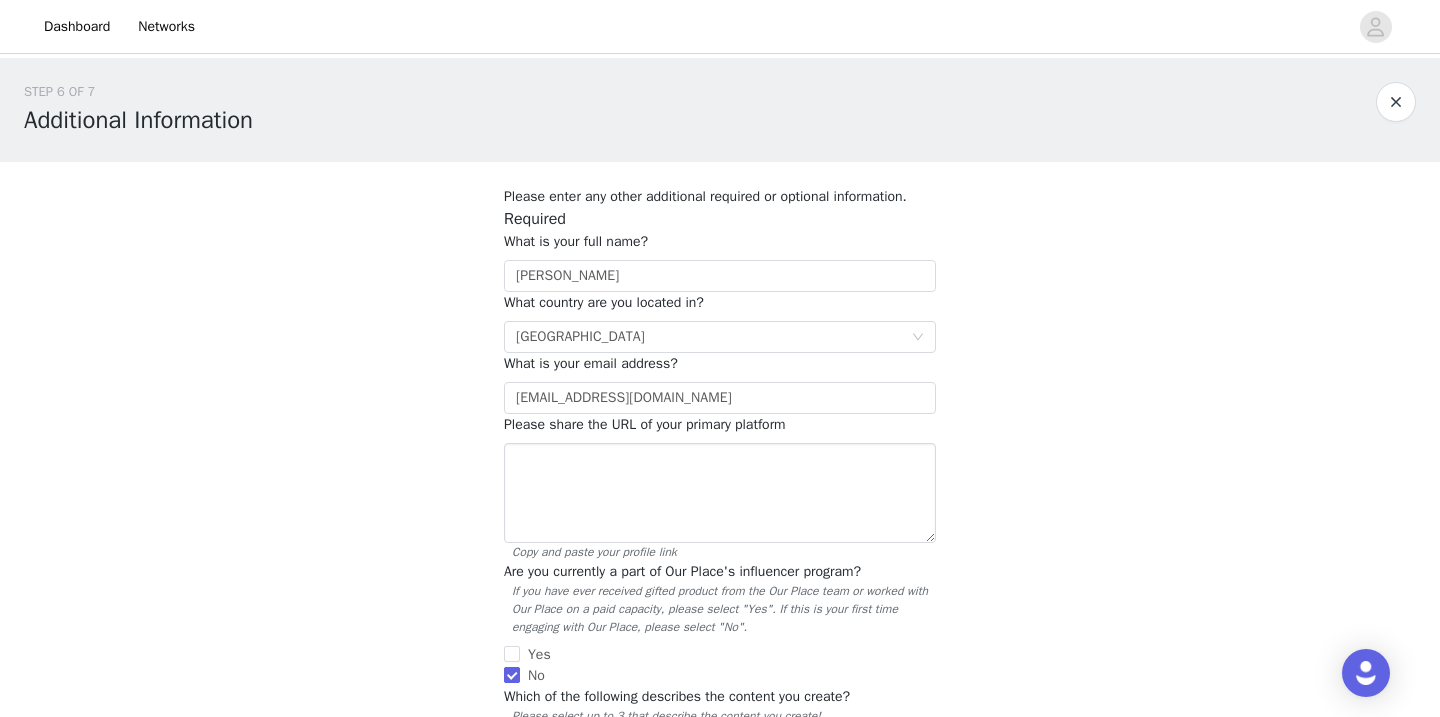 scroll, scrollTop: 0, scrollLeft: 0, axis: both 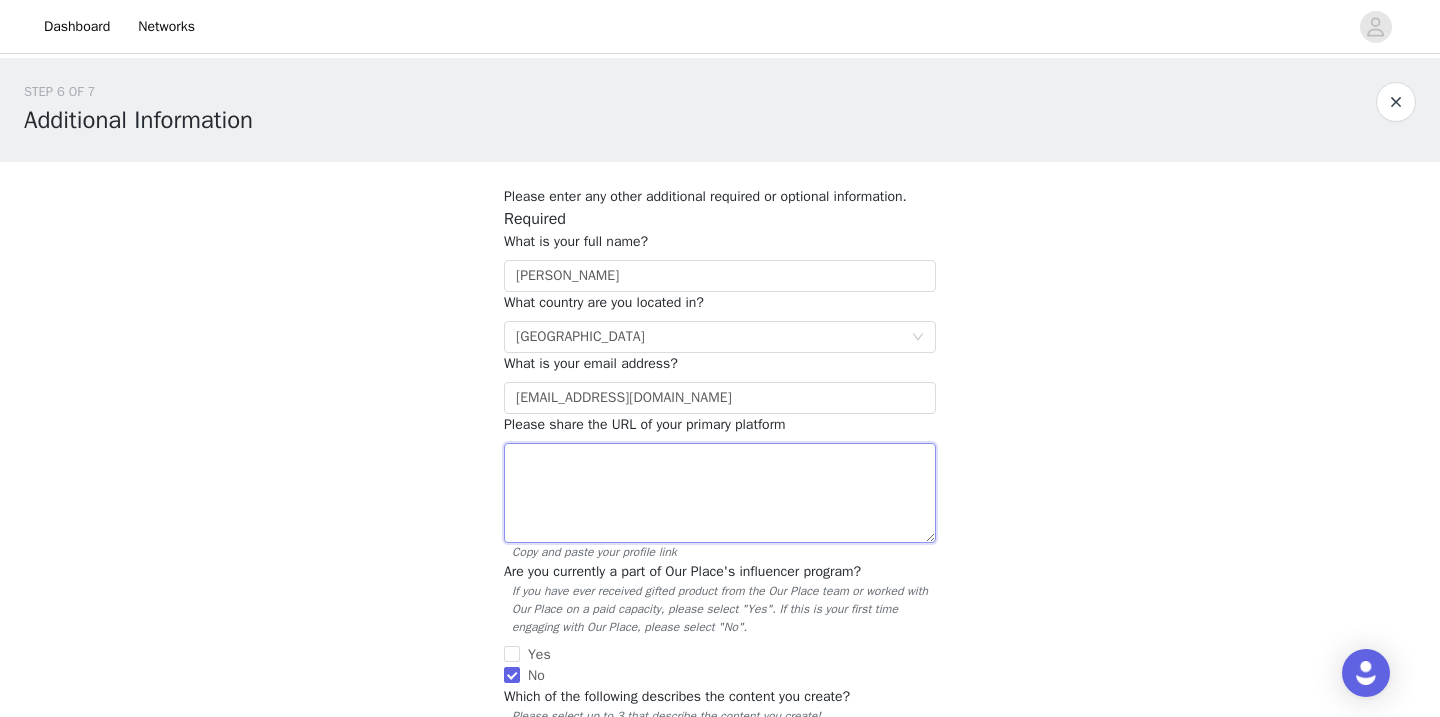 click at bounding box center (720, 493) 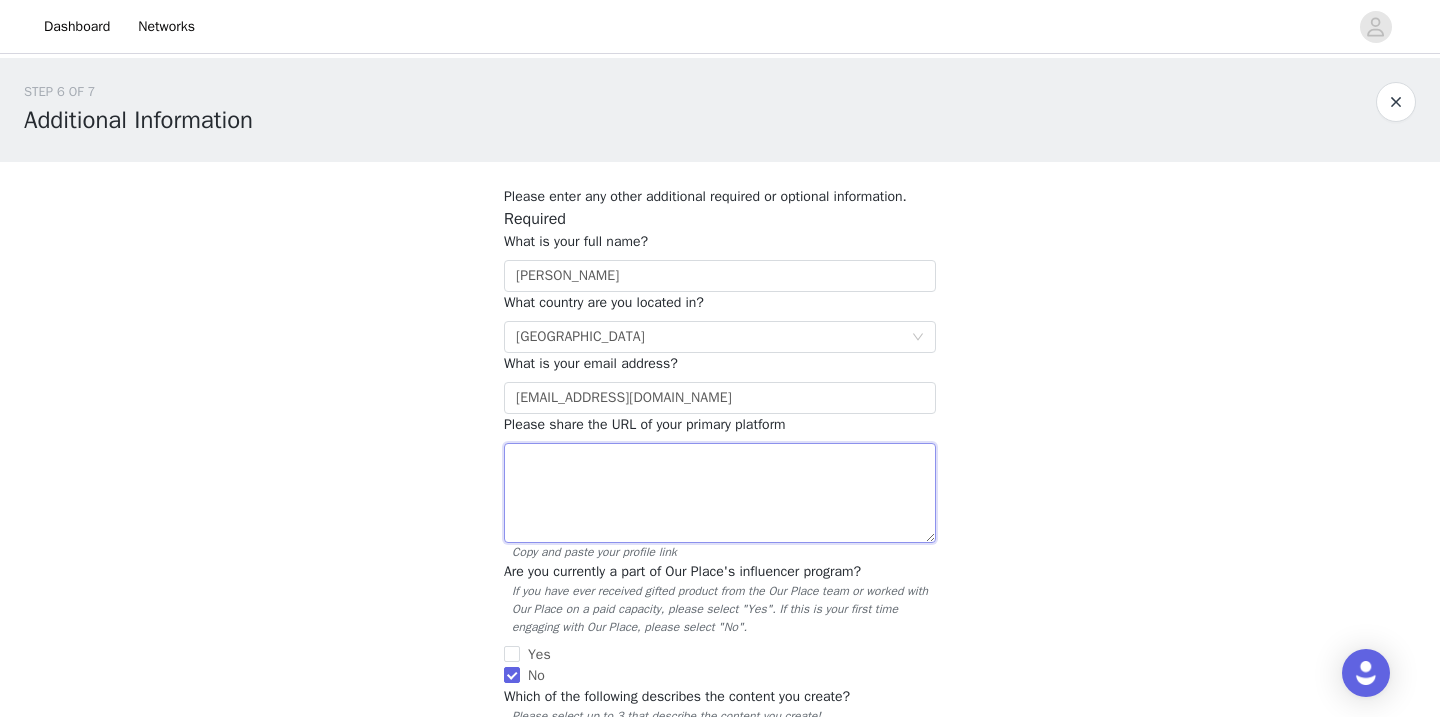 click at bounding box center (720, 493) 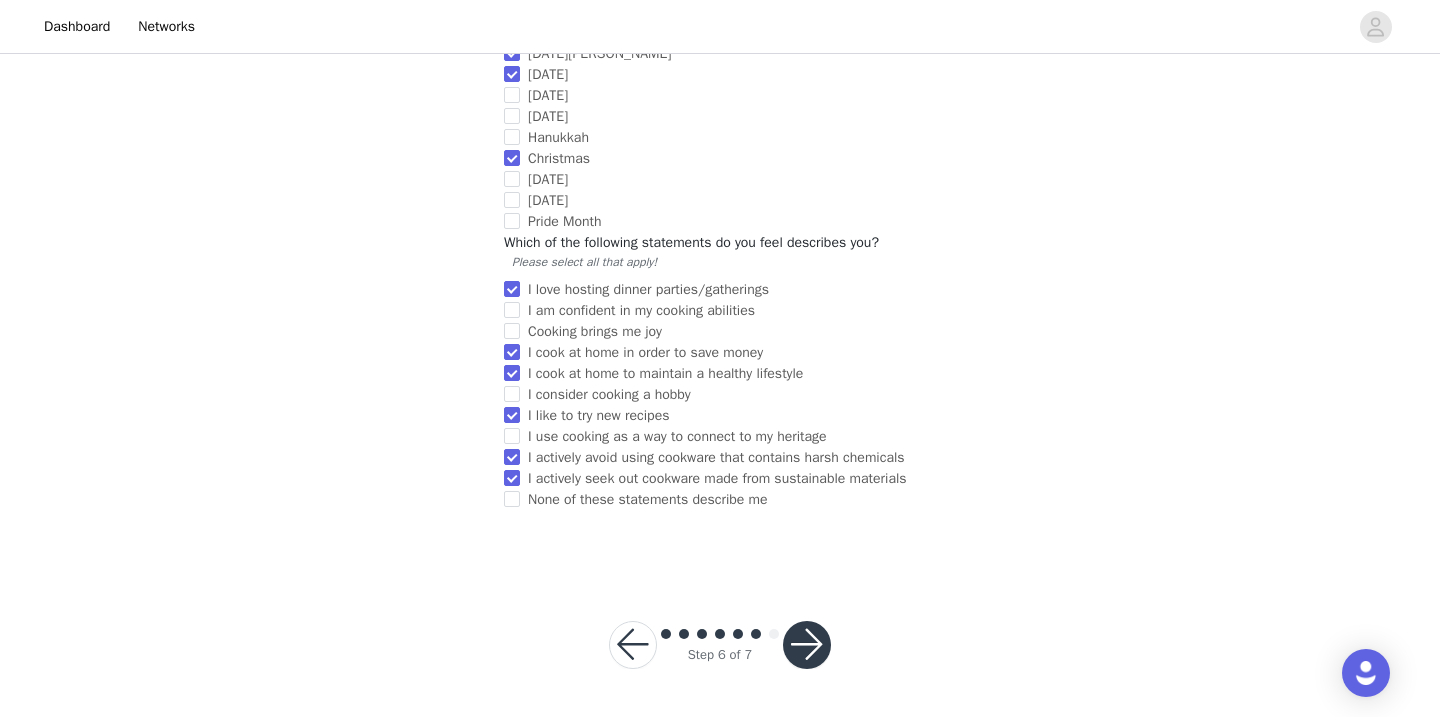 scroll, scrollTop: 1596, scrollLeft: 0, axis: vertical 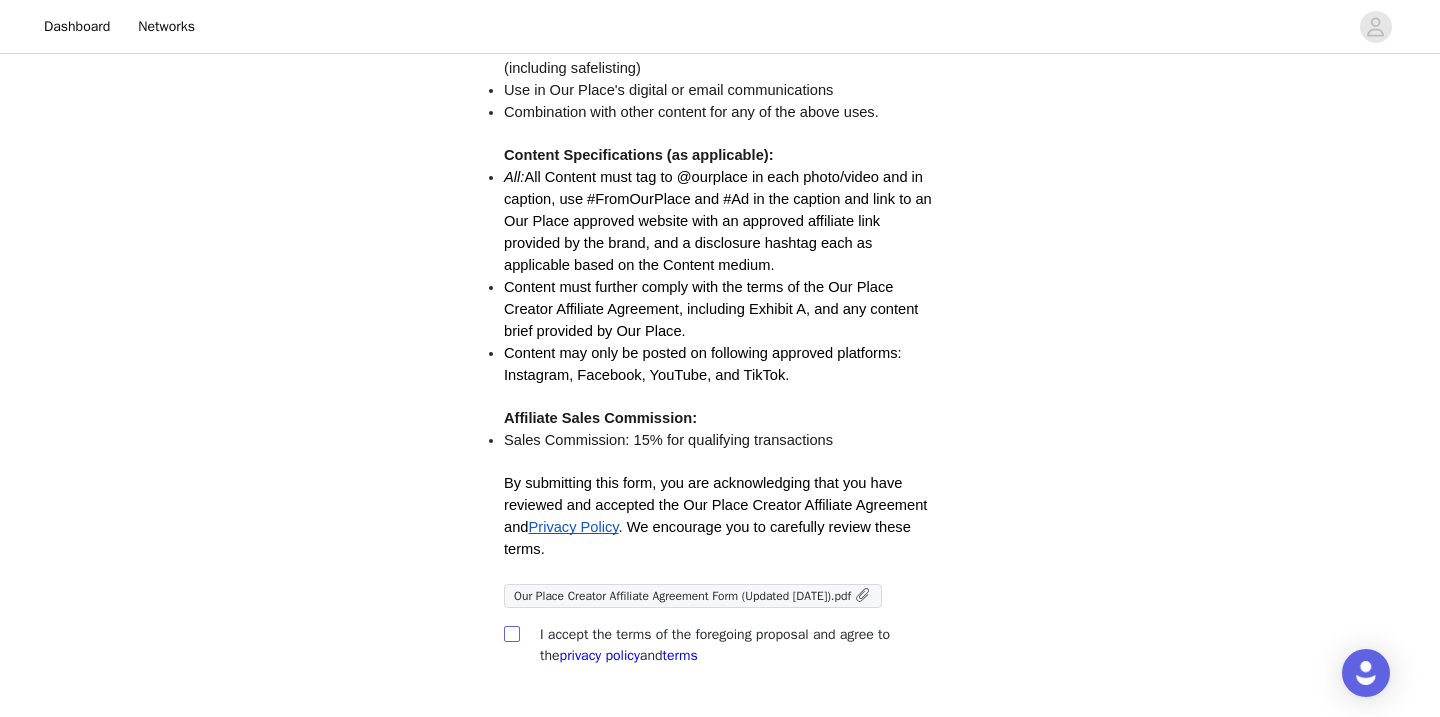 click at bounding box center (511, 633) 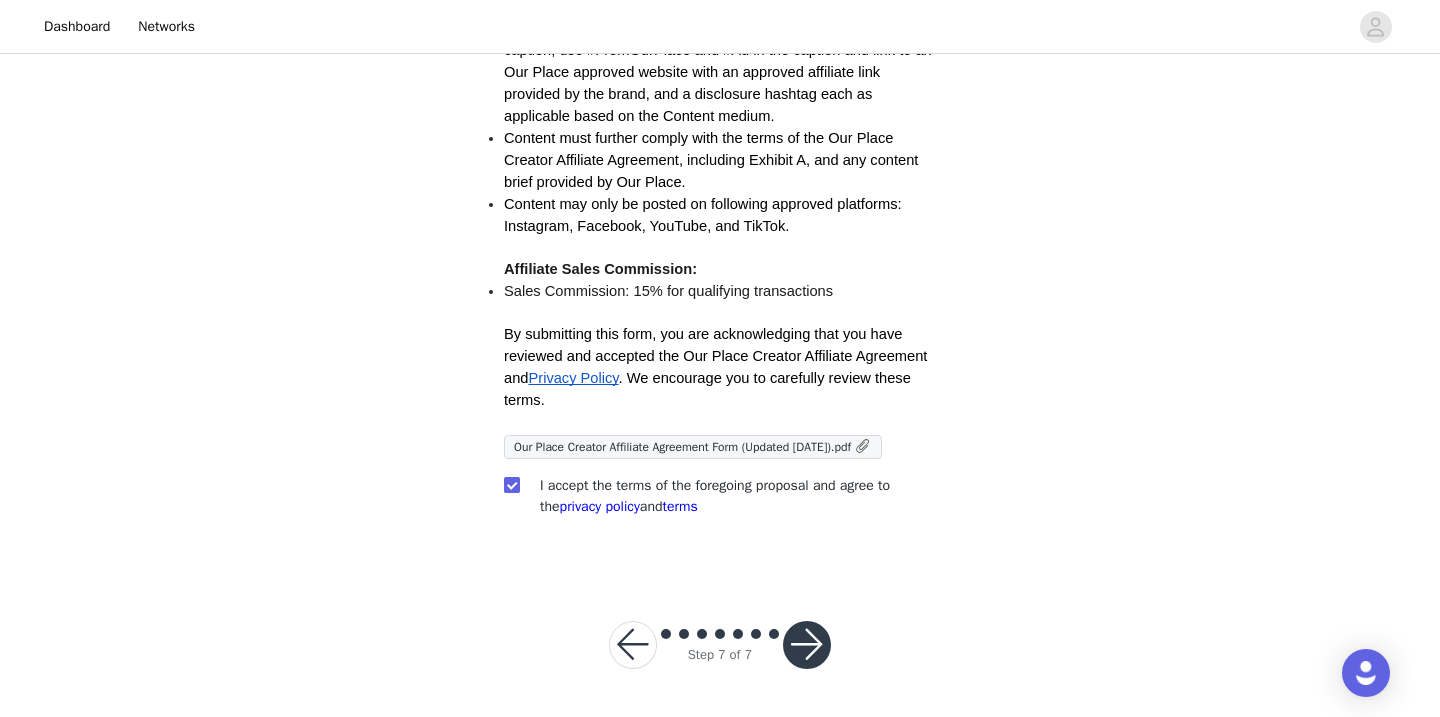 scroll, scrollTop: 586, scrollLeft: 0, axis: vertical 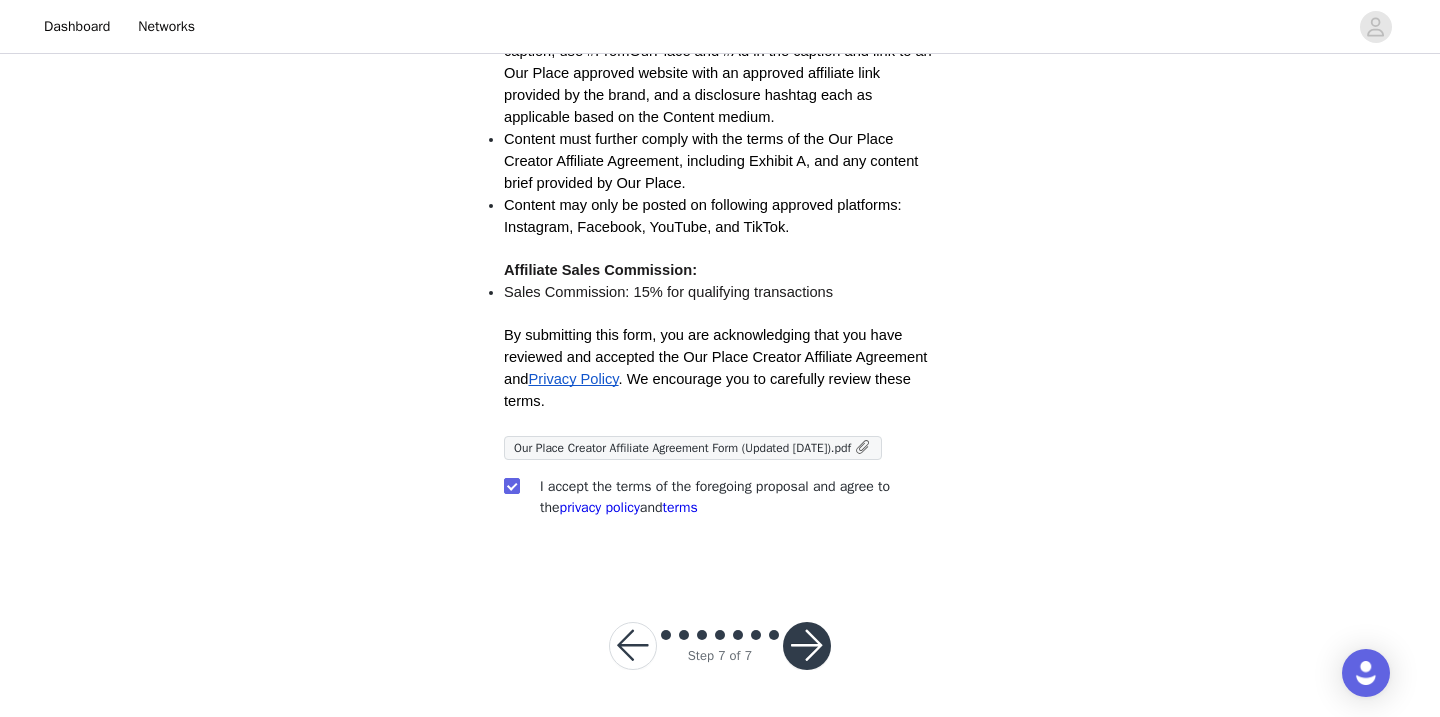 click at bounding box center [807, 646] 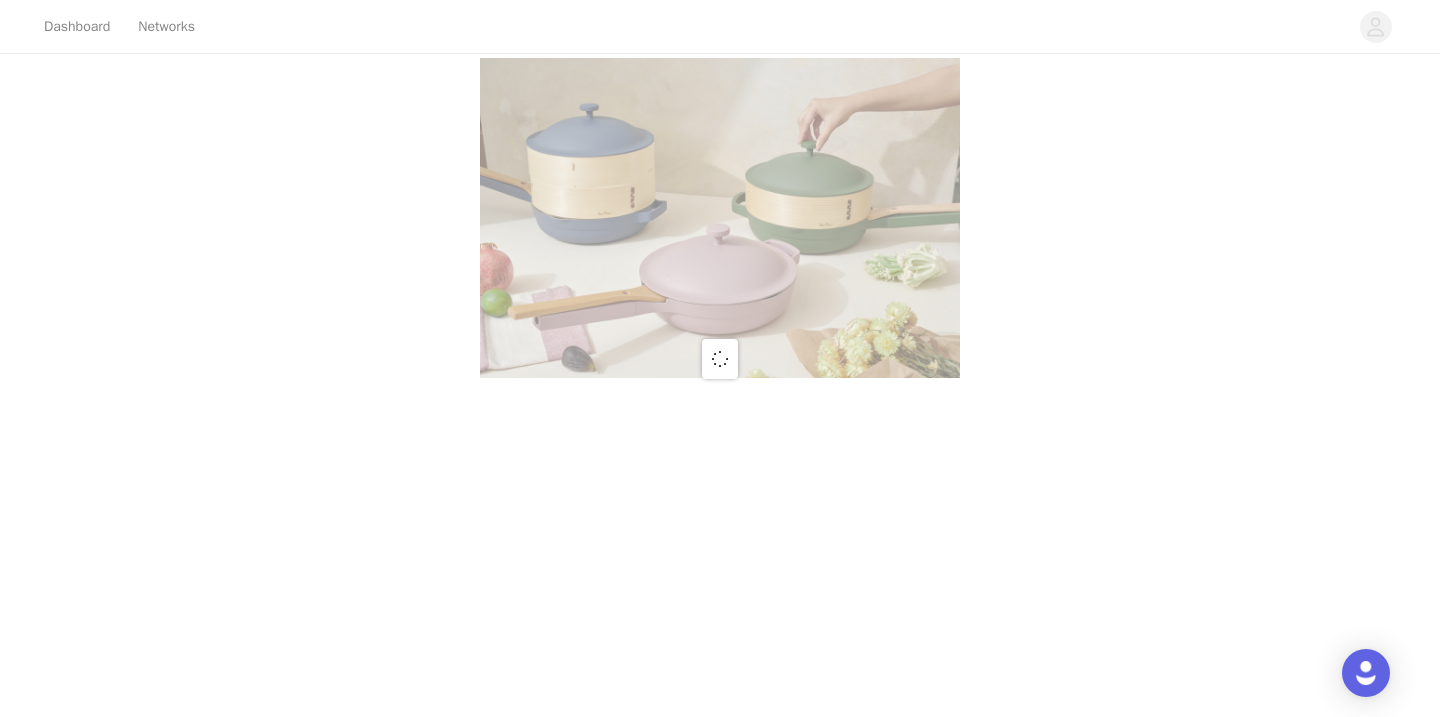 scroll, scrollTop: 0, scrollLeft: 0, axis: both 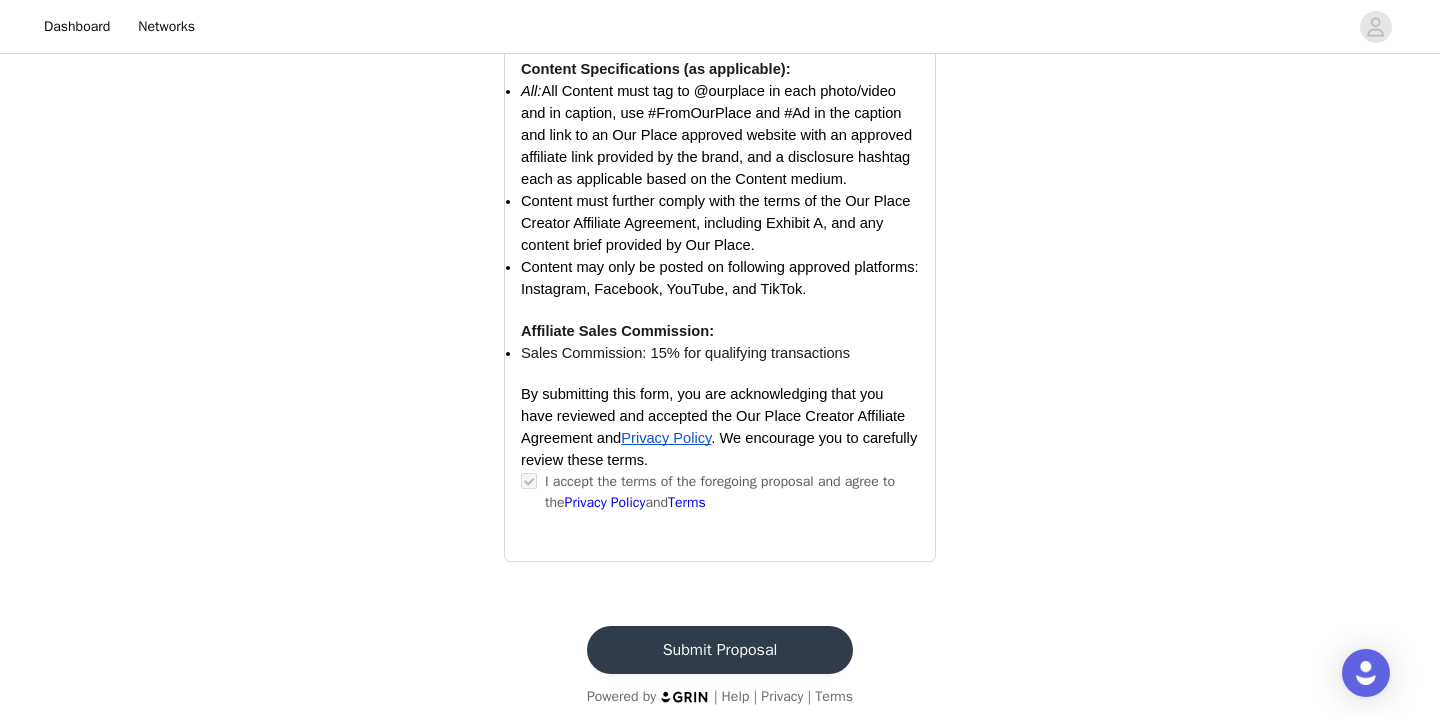 click on "Submit Proposal" at bounding box center (720, 650) 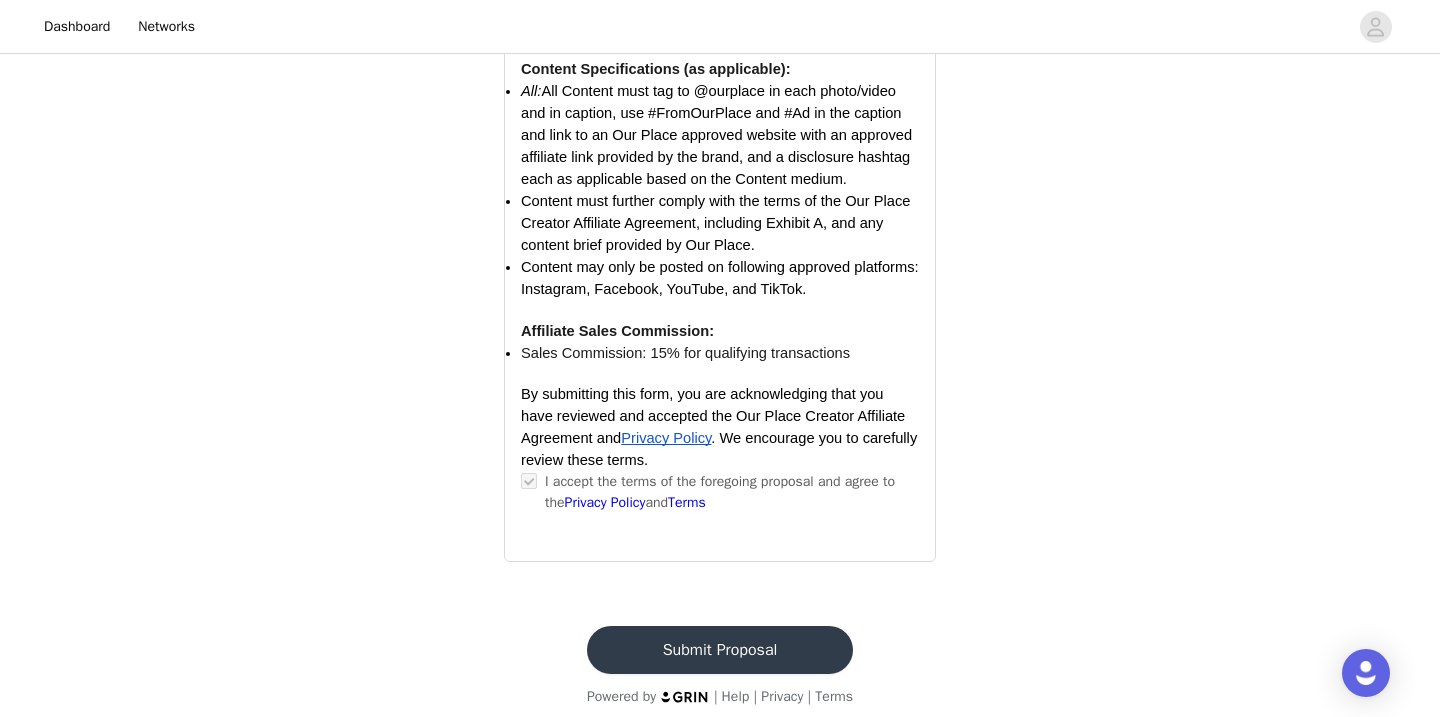 scroll, scrollTop: 0, scrollLeft: 0, axis: both 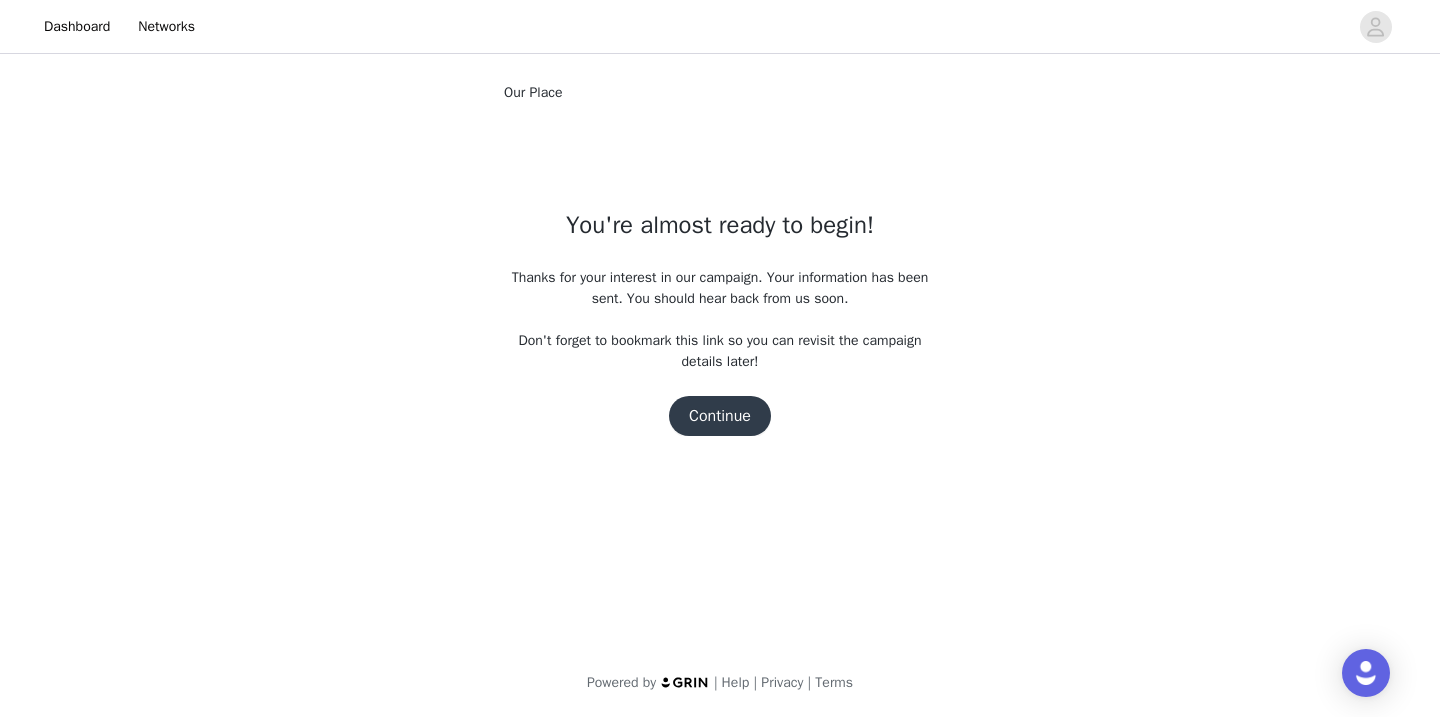click on "Continue" at bounding box center (720, 416) 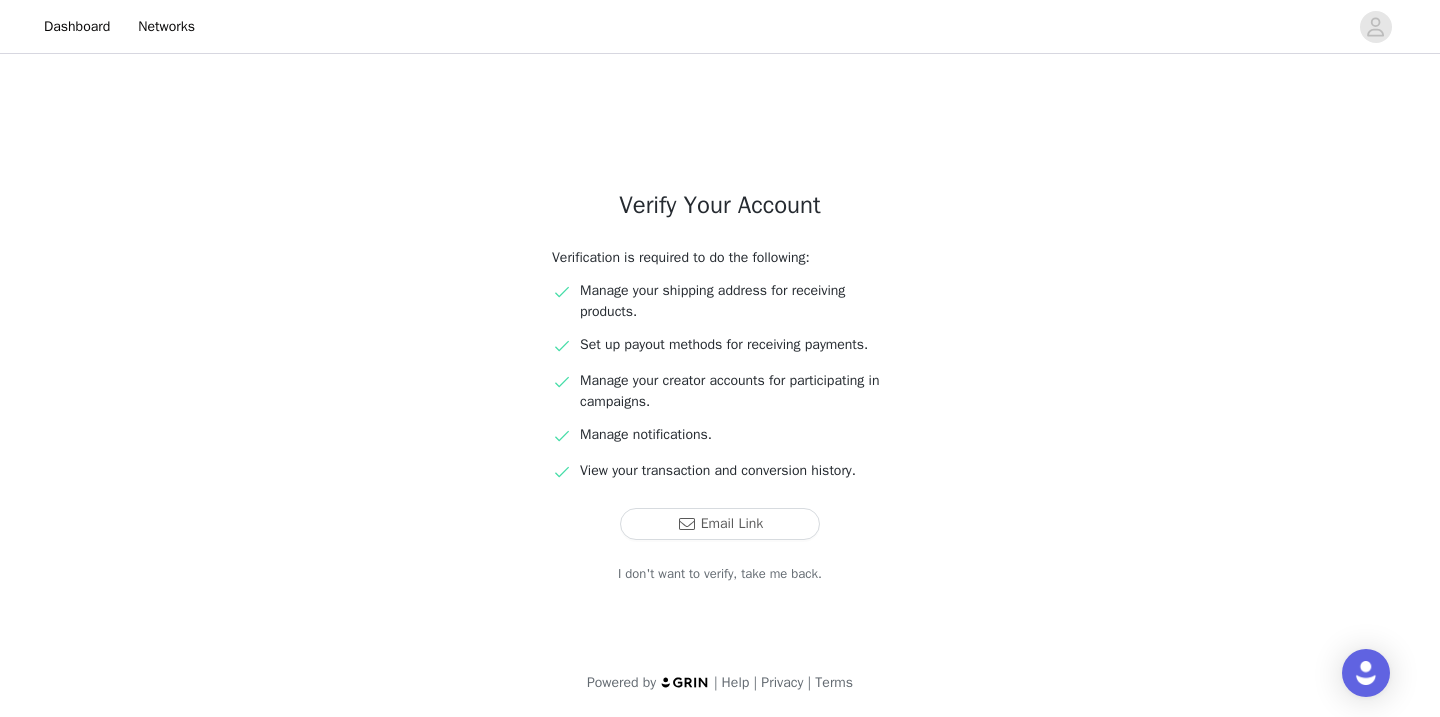 scroll, scrollTop: 22, scrollLeft: 0, axis: vertical 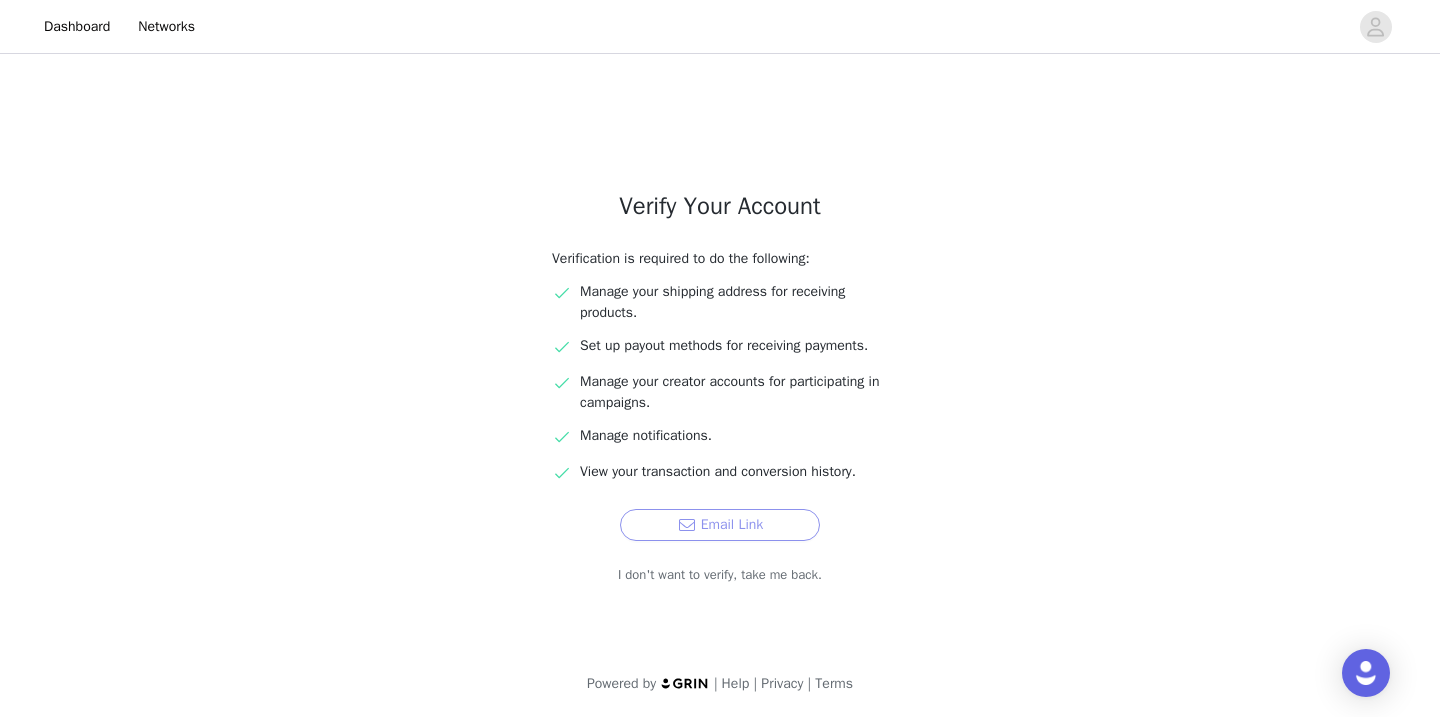 click on "Email Link" at bounding box center [720, 525] 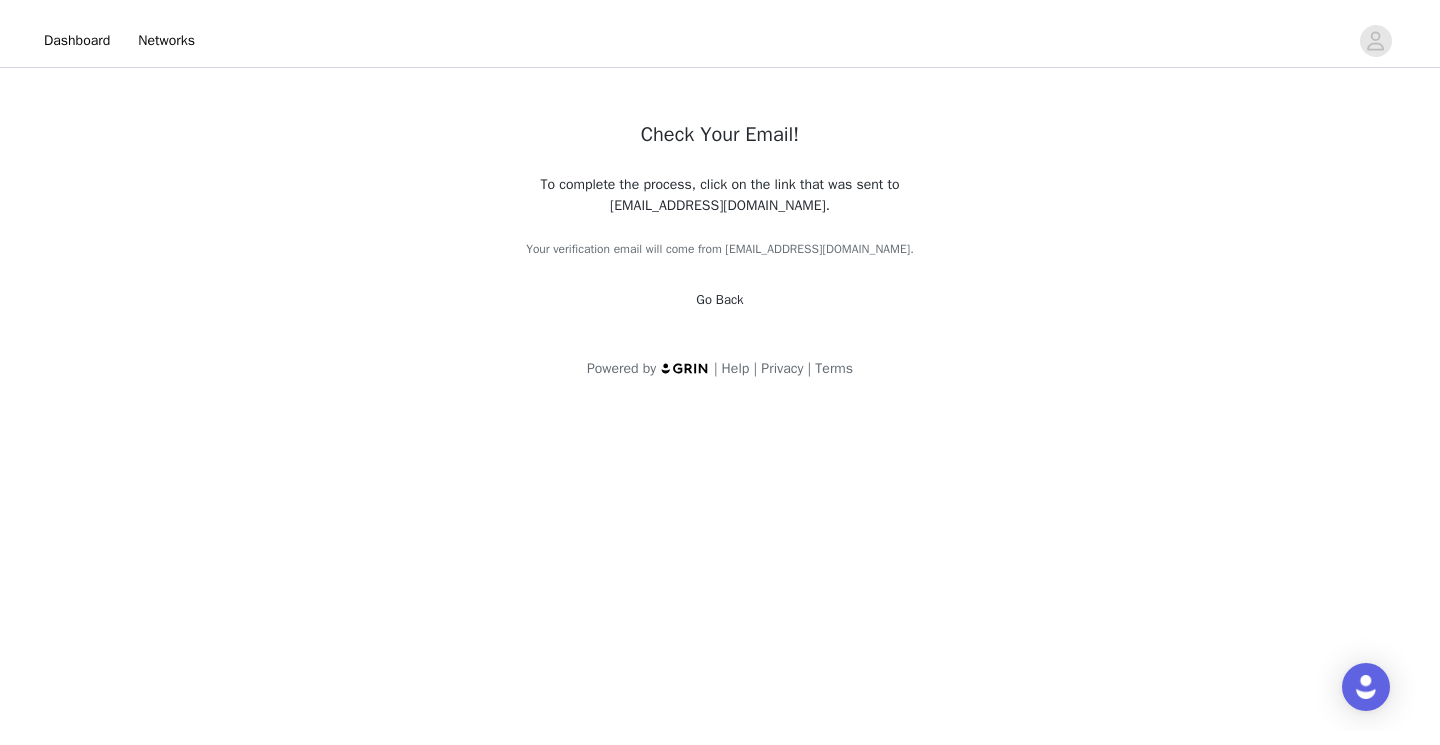 scroll, scrollTop: 0, scrollLeft: 0, axis: both 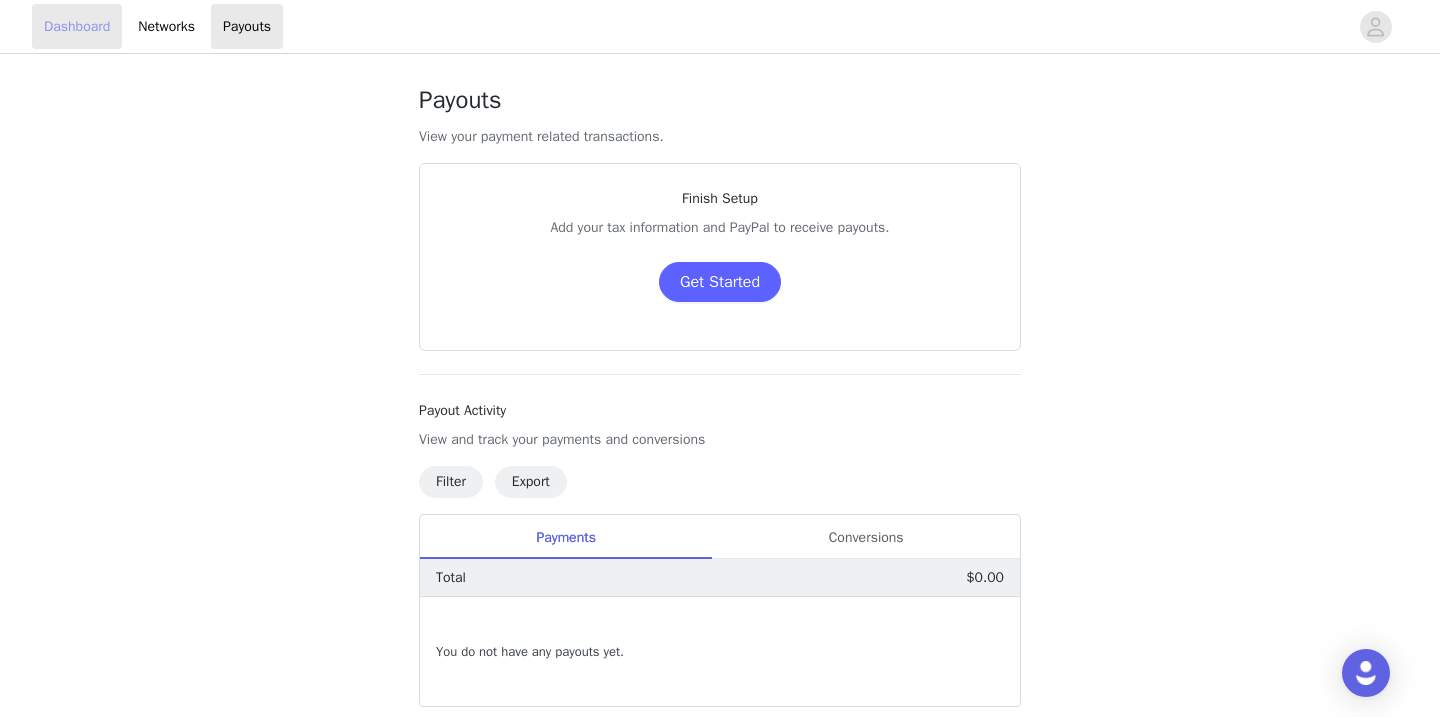 click on "Dashboard" at bounding box center [77, 26] 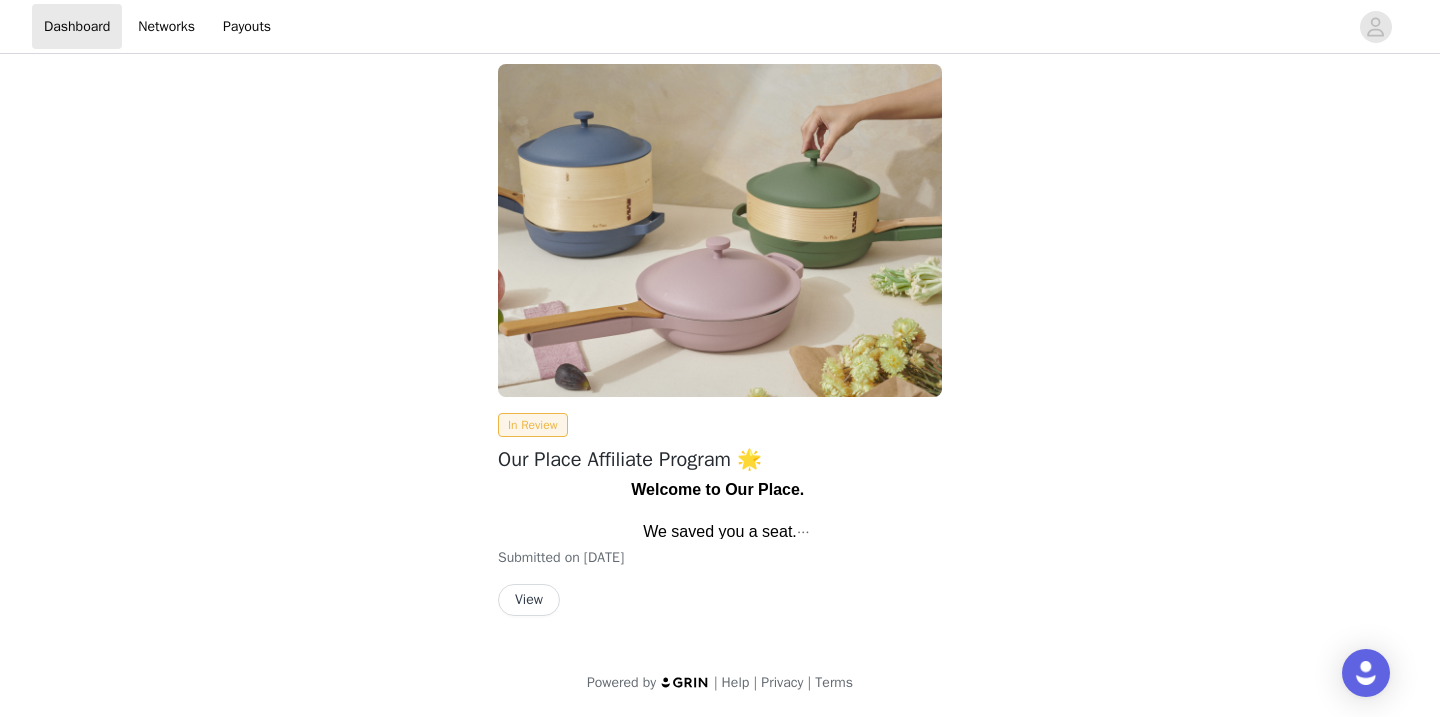 scroll, scrollTop: 18, scrollLeft: 0, axis: vertical 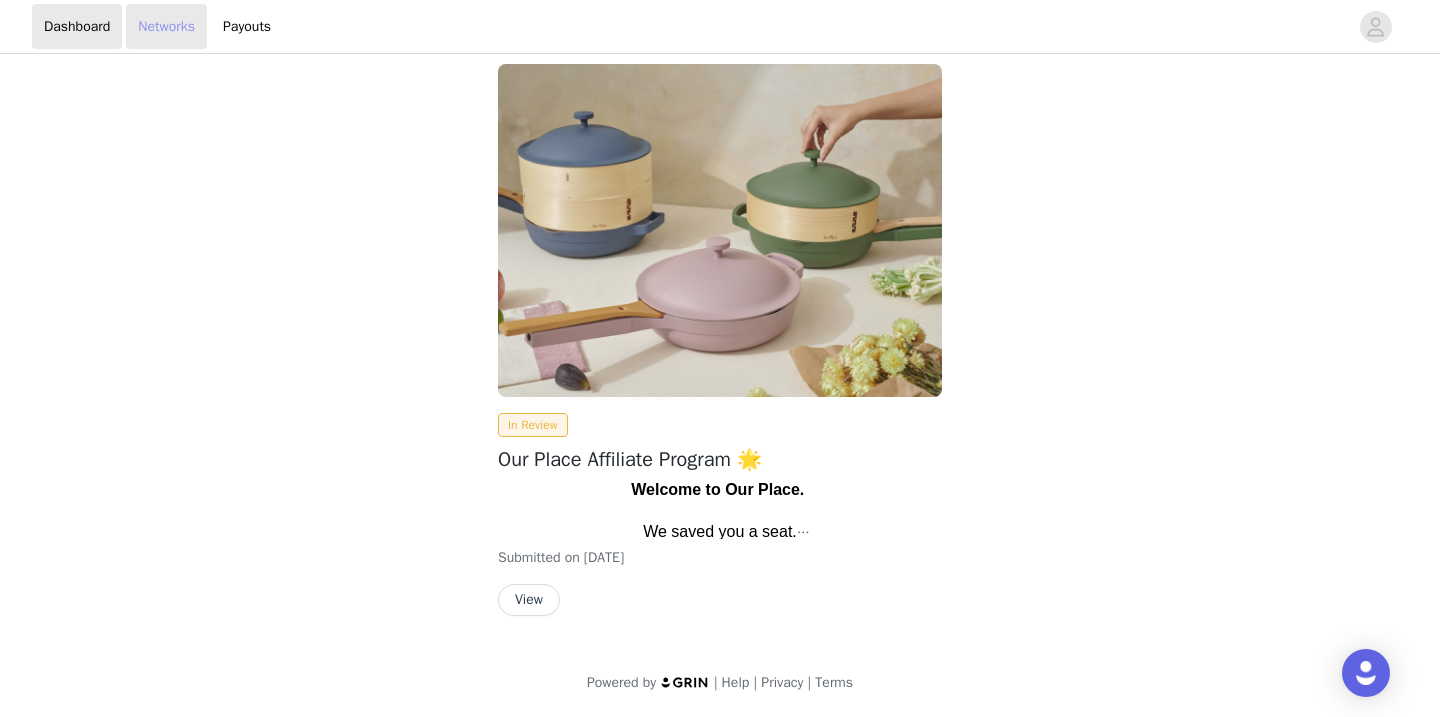 click on "Networks" at bounding box center (166, 26) 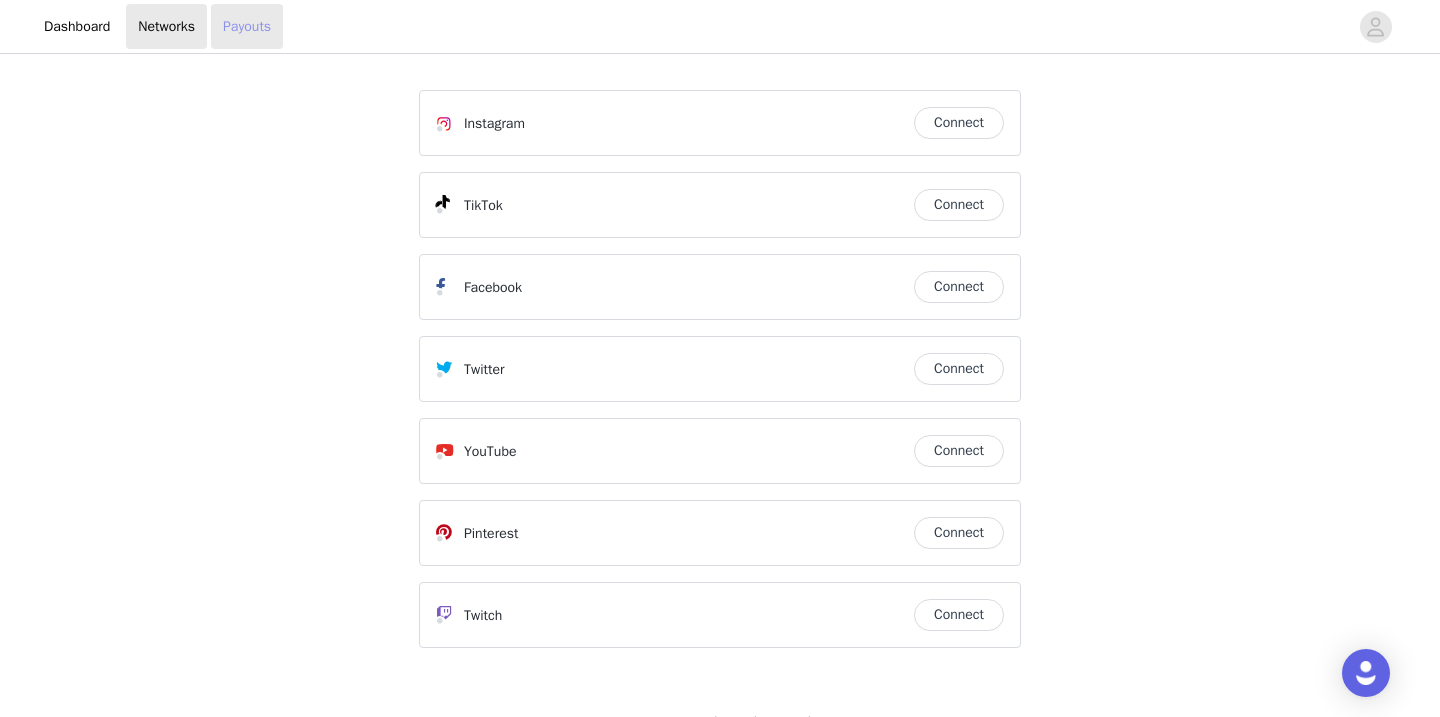 scroll, scrollTop: 0, scrollLeft: 0, axis: both 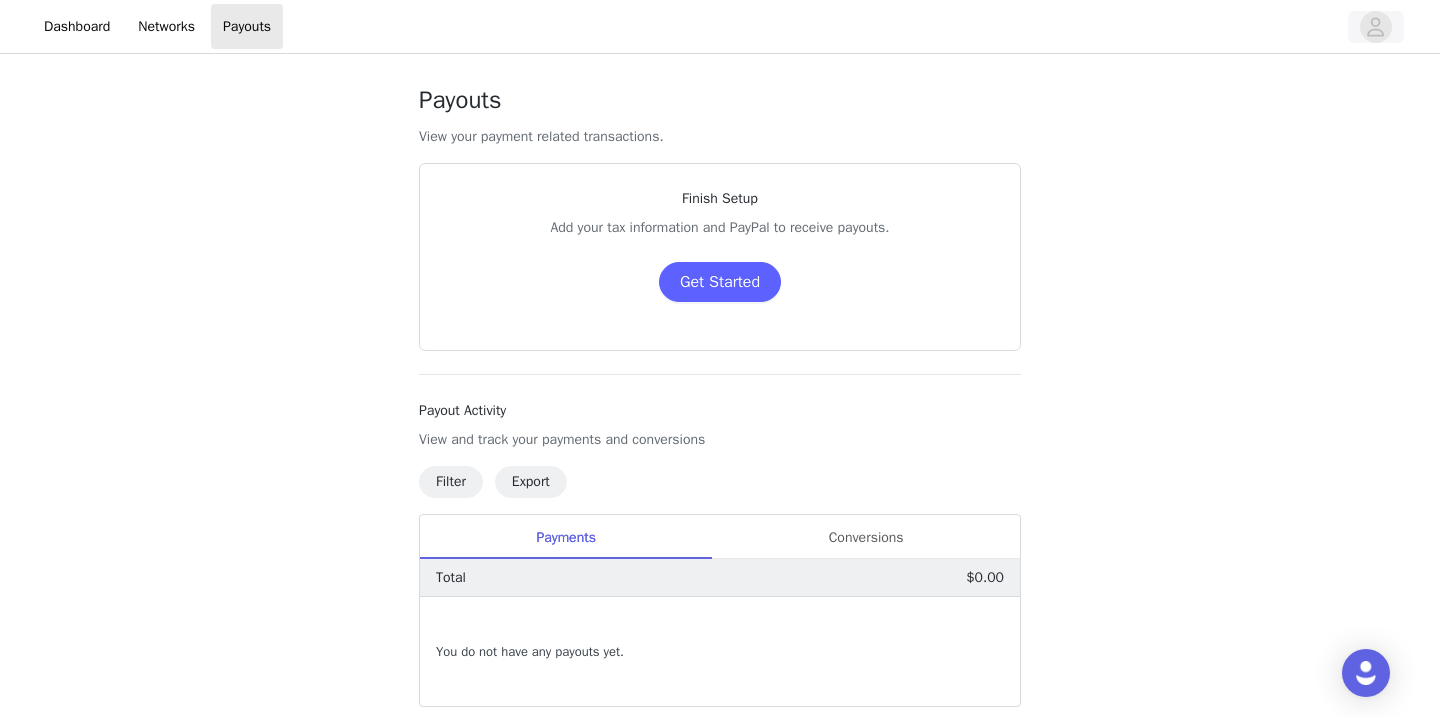 click 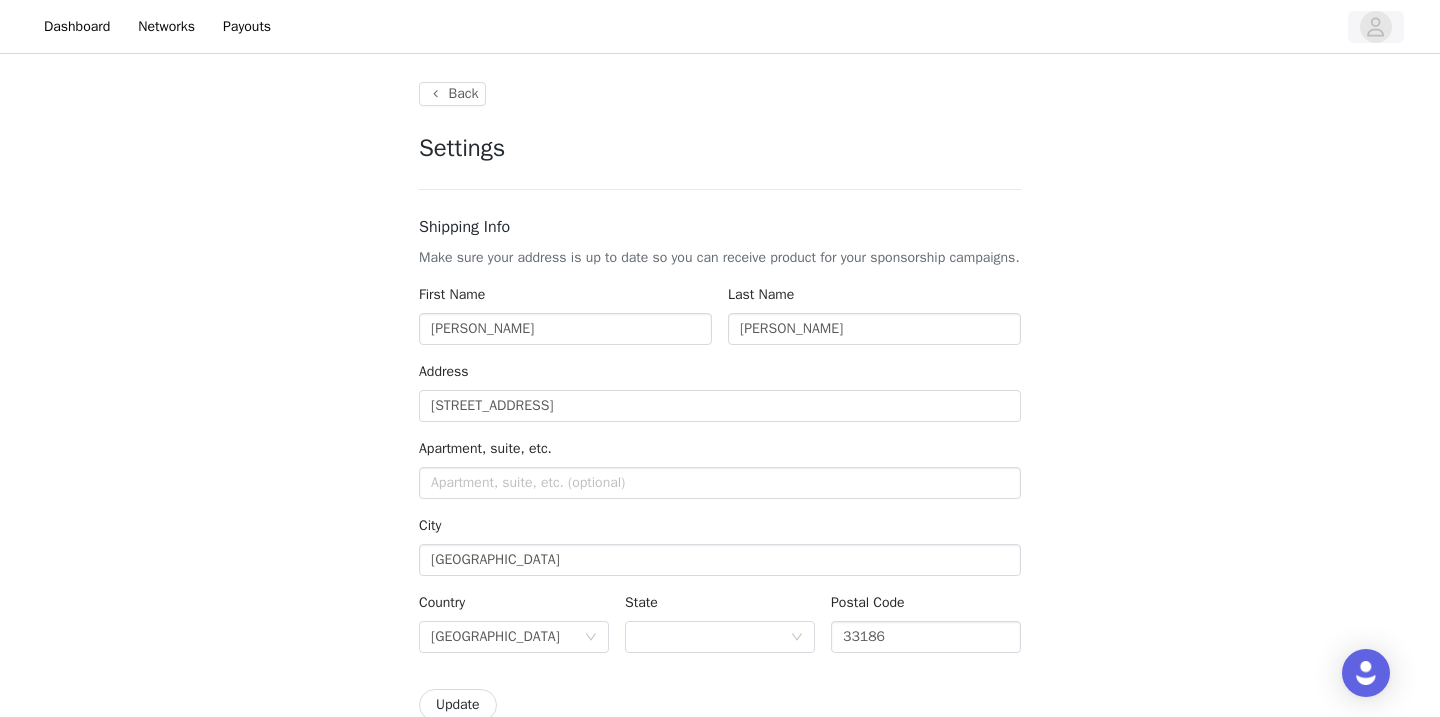 type on "+1 (United States)" 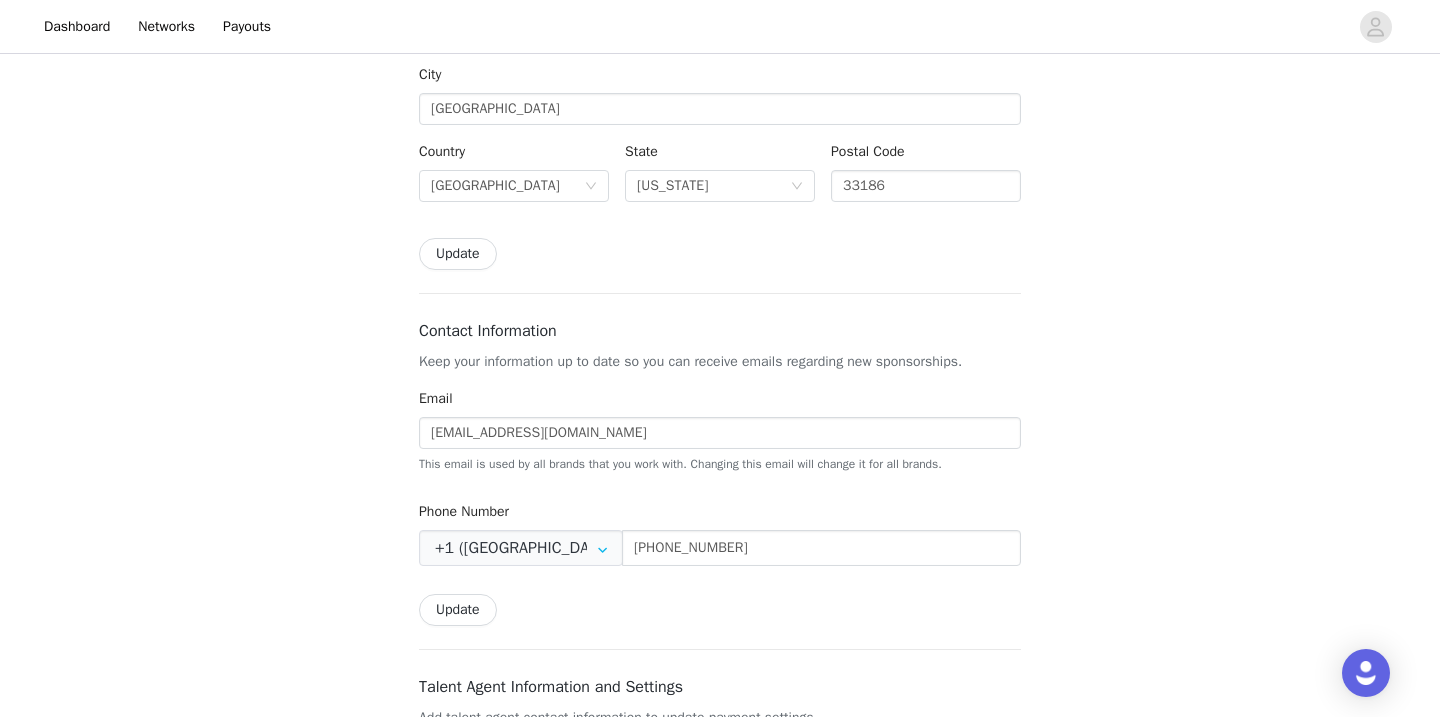 scroll, scrollTop: 72, scrollLeft: 0, axis: vertical 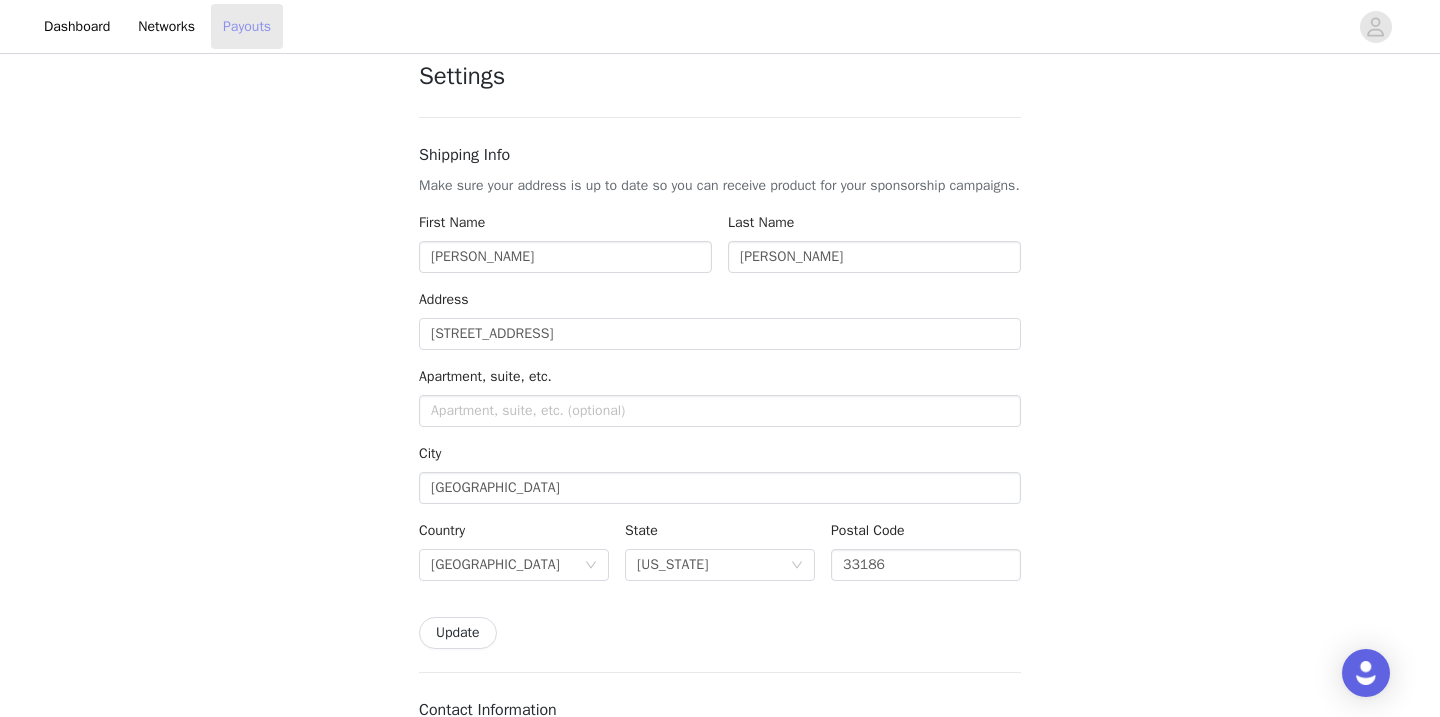 click on "Payouts" at bounding box center [247, 26] 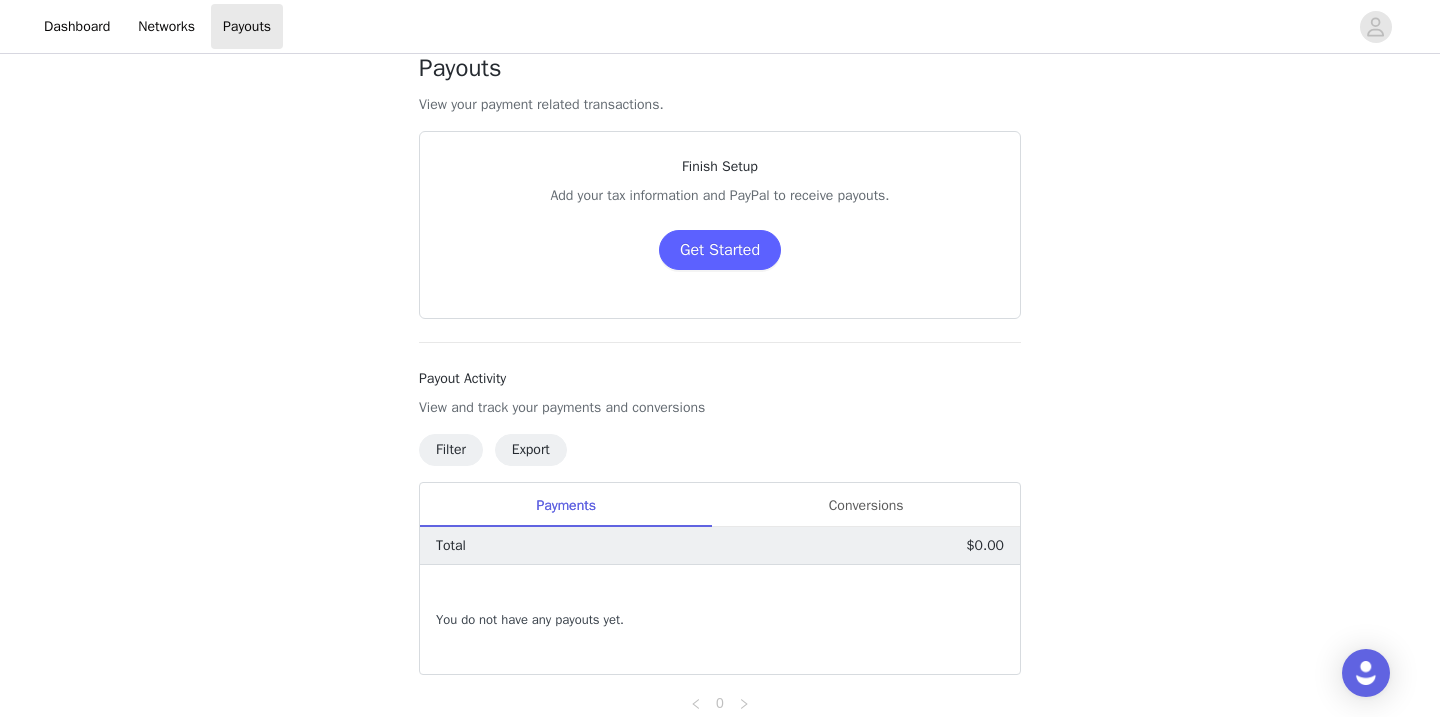 scroll, scrollTop: 36, scrollLeft: 0, axis: vertical 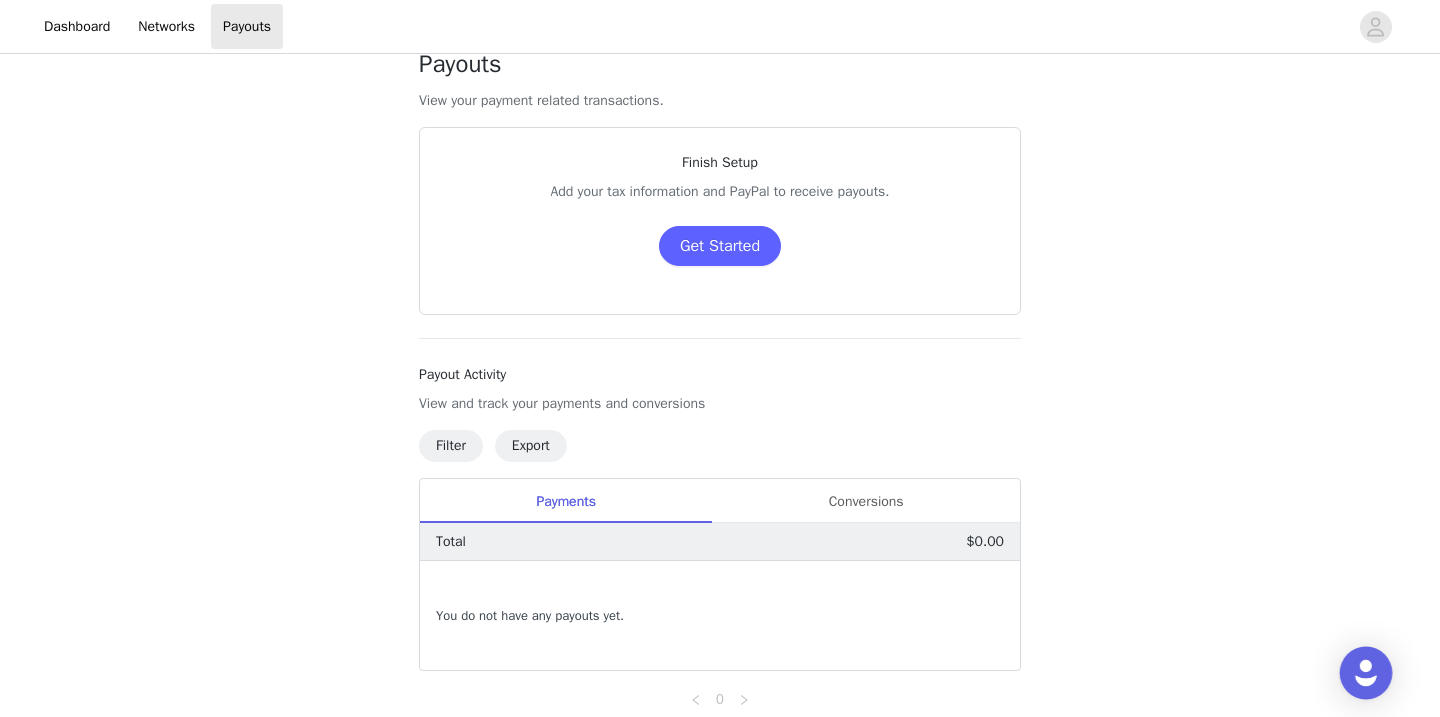 click at bounding box center [1366, 673] 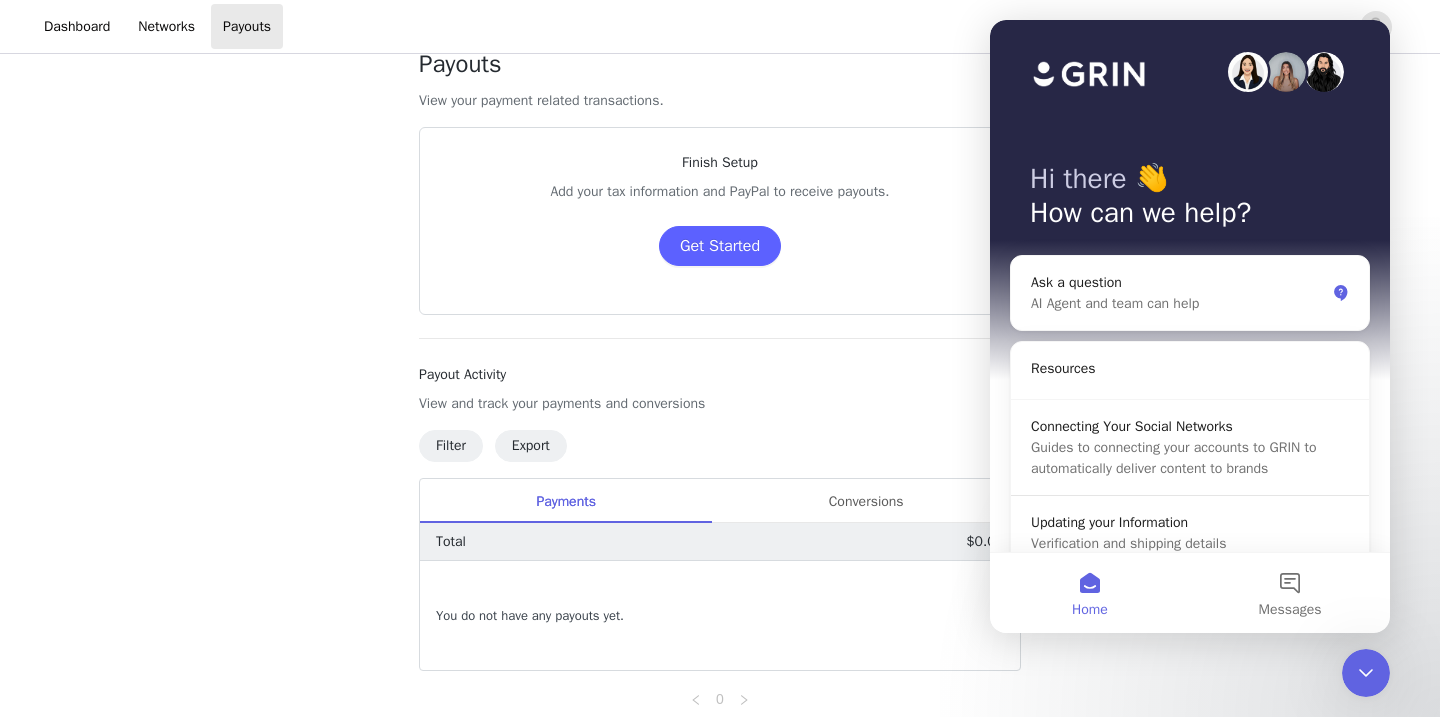 scroll, scrollTop: 0, scrollLeft: 0, axis: both 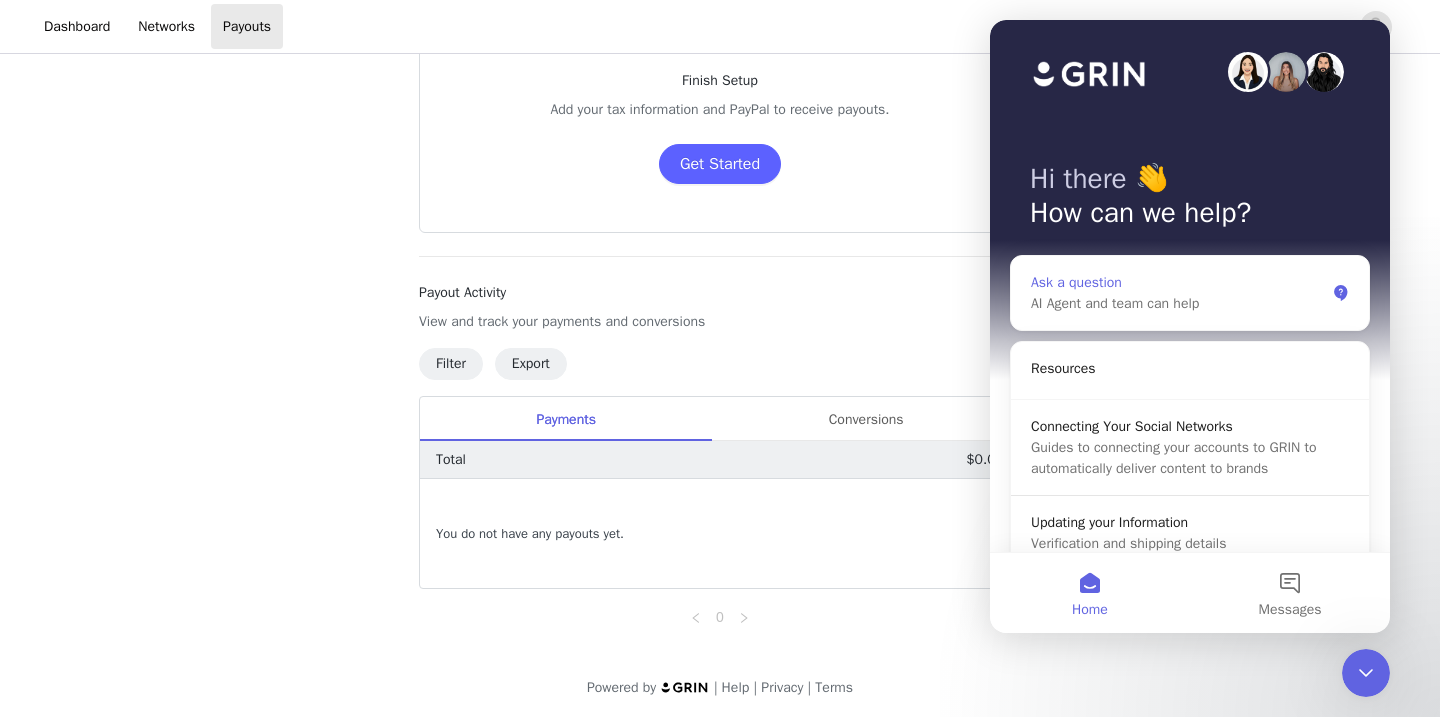 click on "AI Agent and team can help" at bounding box center (1178, 303) 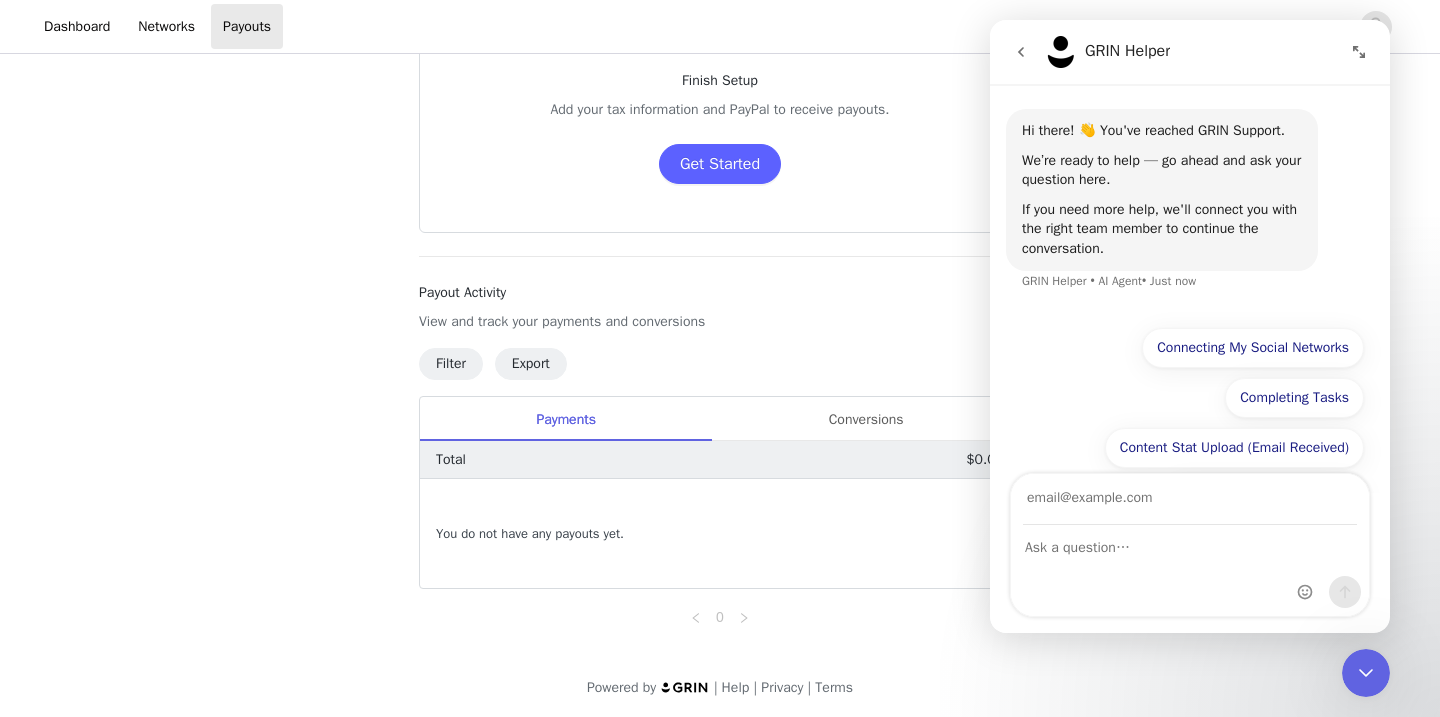 scroll, scrollTop: 0, scrollLeft: 0, axis: both 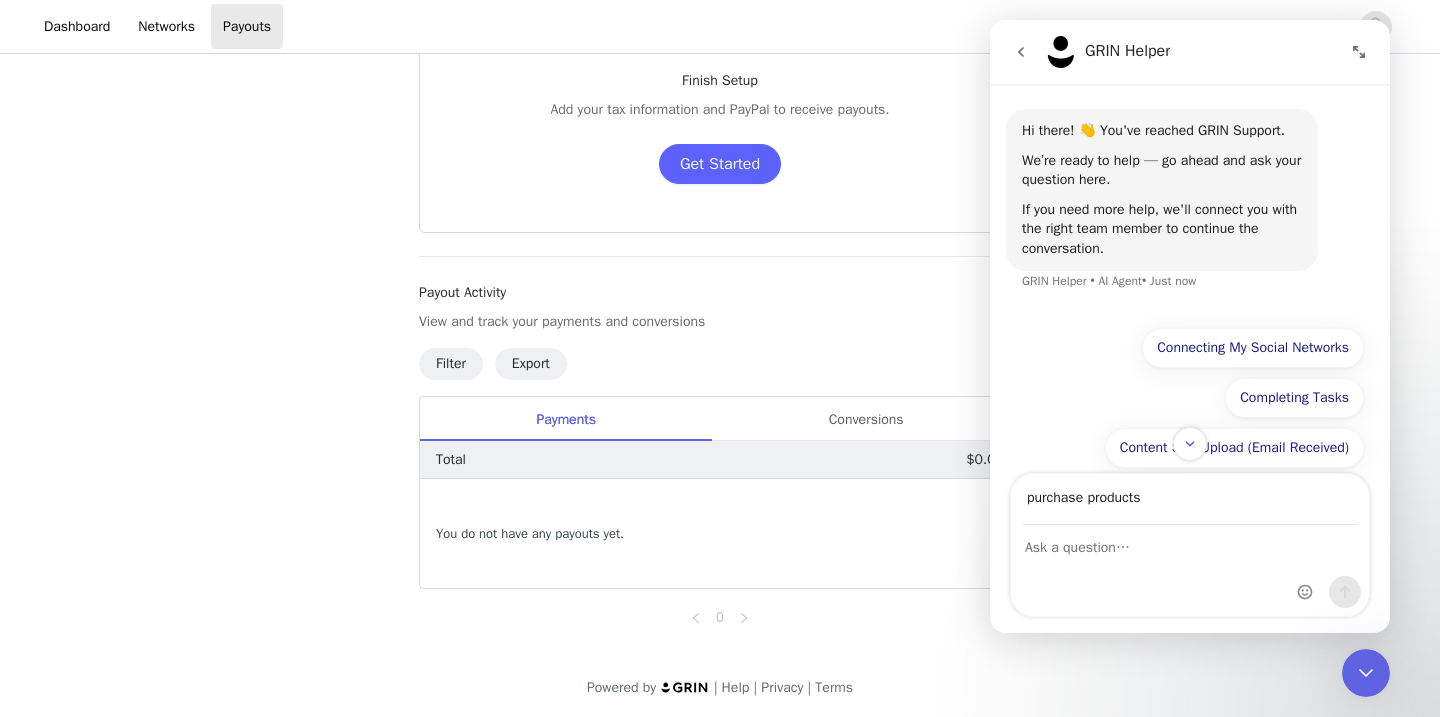 type on "purchase products" 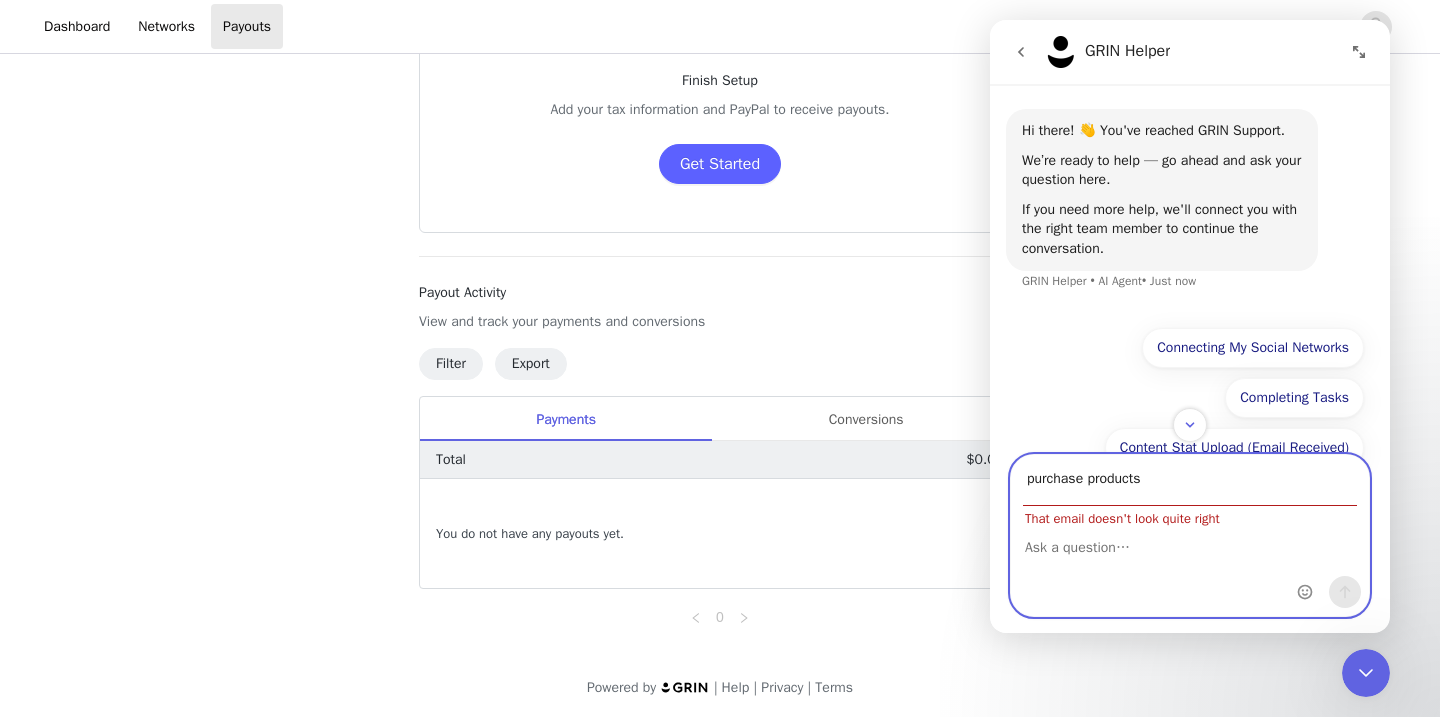 click at bounding box center [1190, 543] 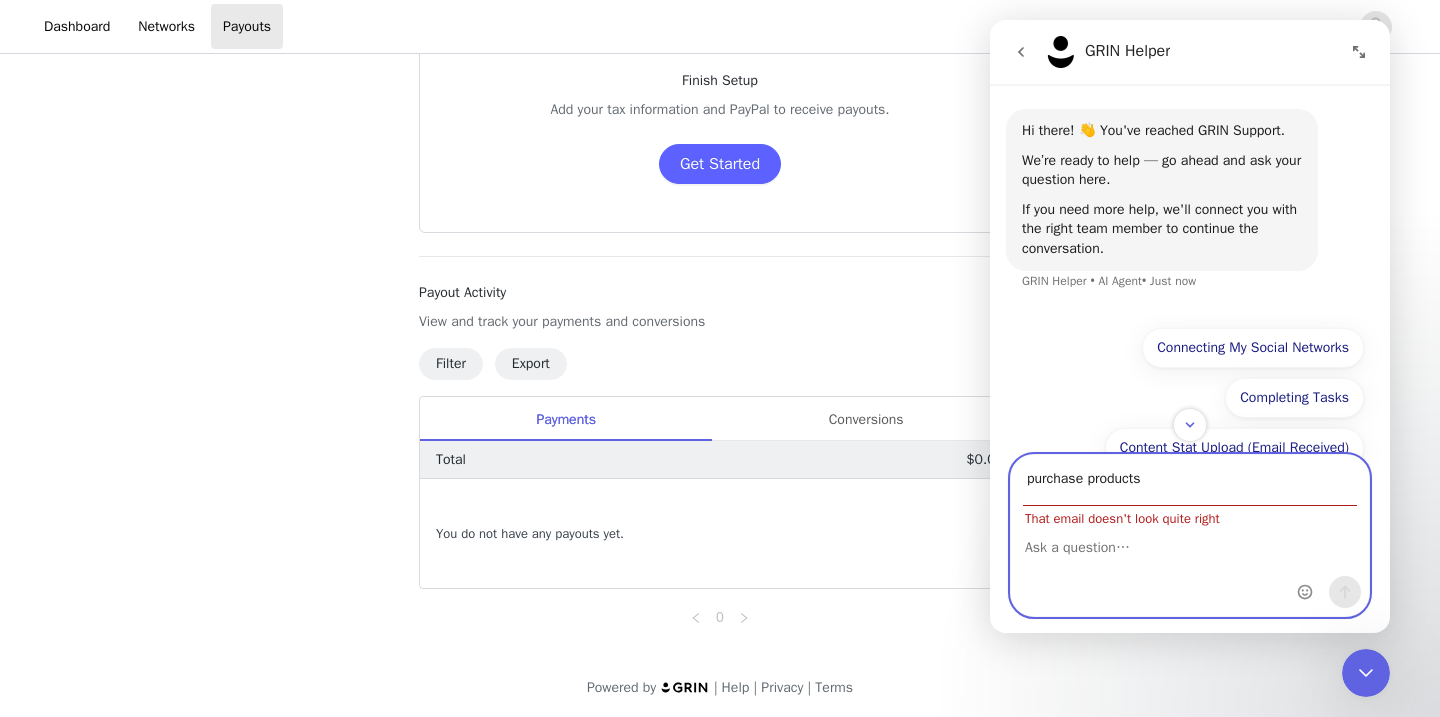 drag, startPoint x: 1222, startPoint y: 500, endPoint x: 965, endPoint y: 479, distance: 257.85654 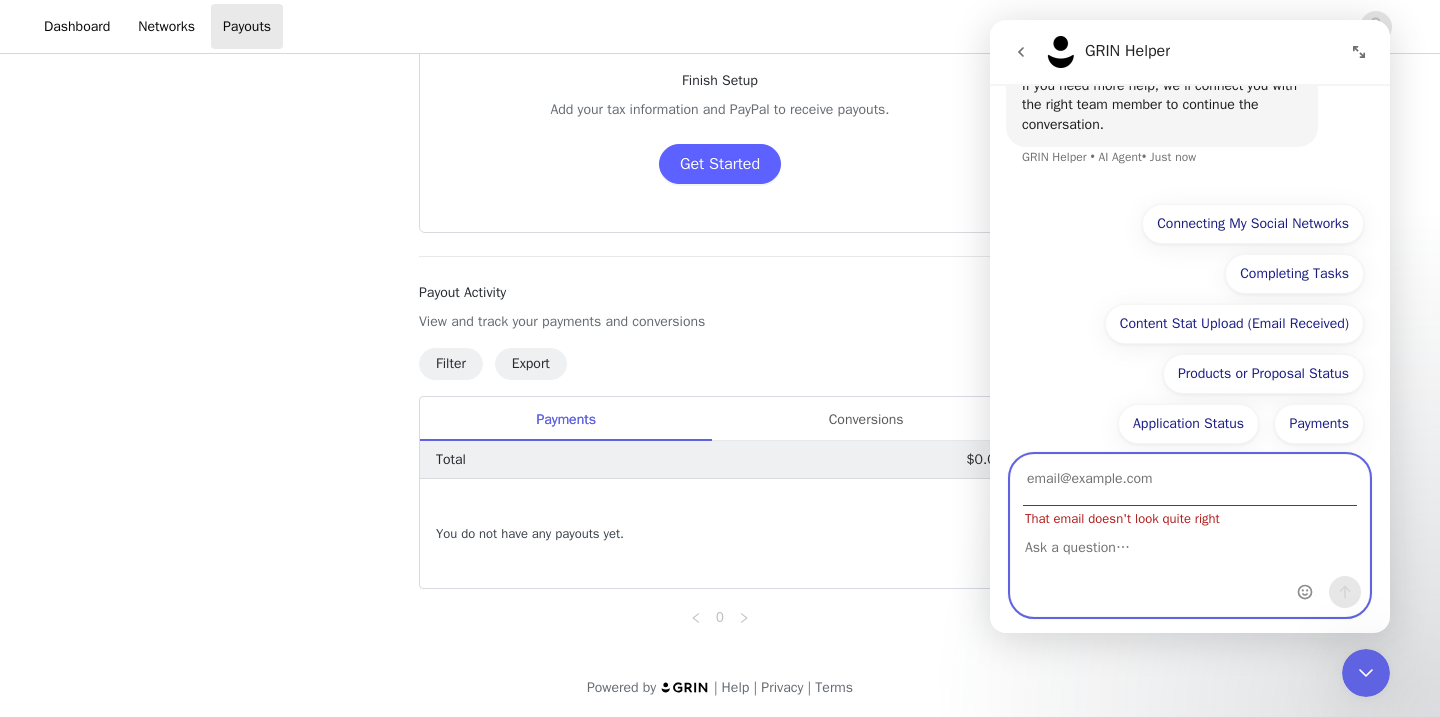 scroll, scrollTop: 123, scrollLeft: 0, axis: vertical 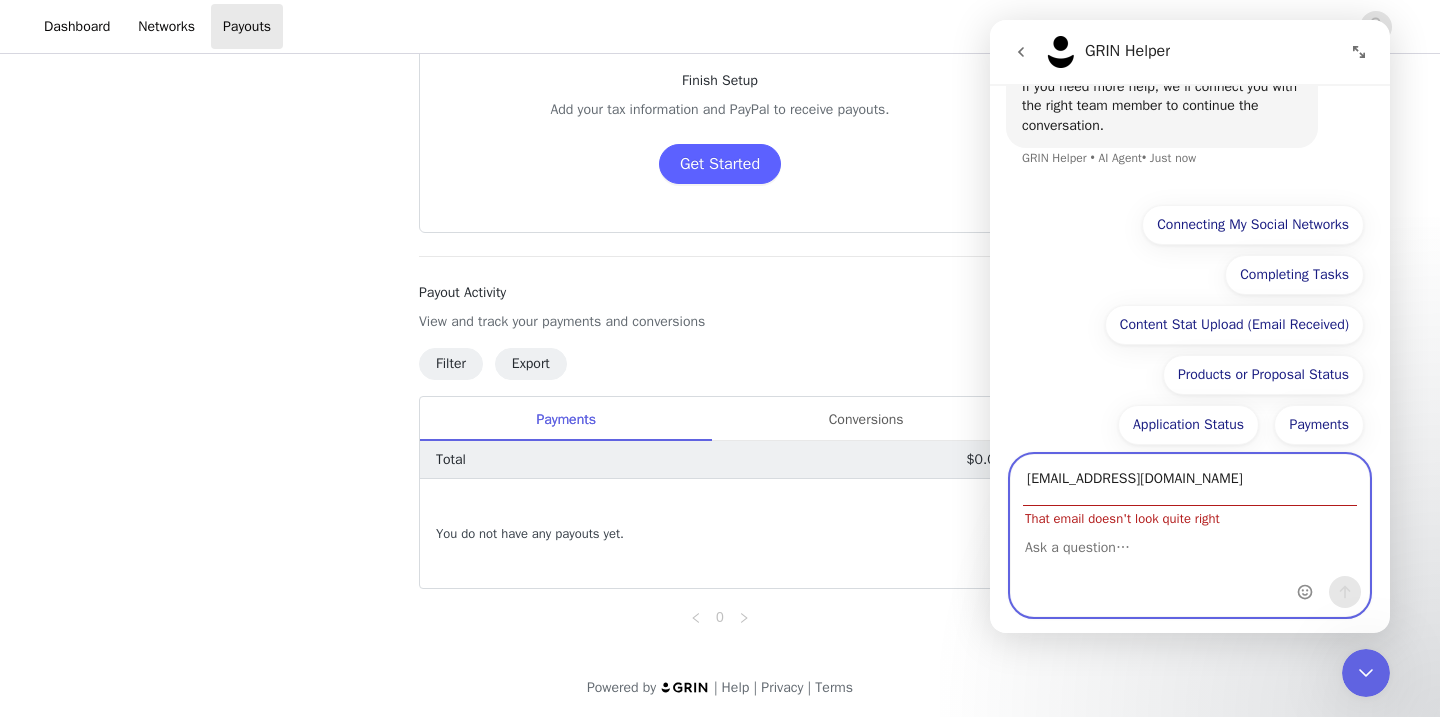 type on "[EMAIL_ADDRESS][DOMAIN_NAME]" 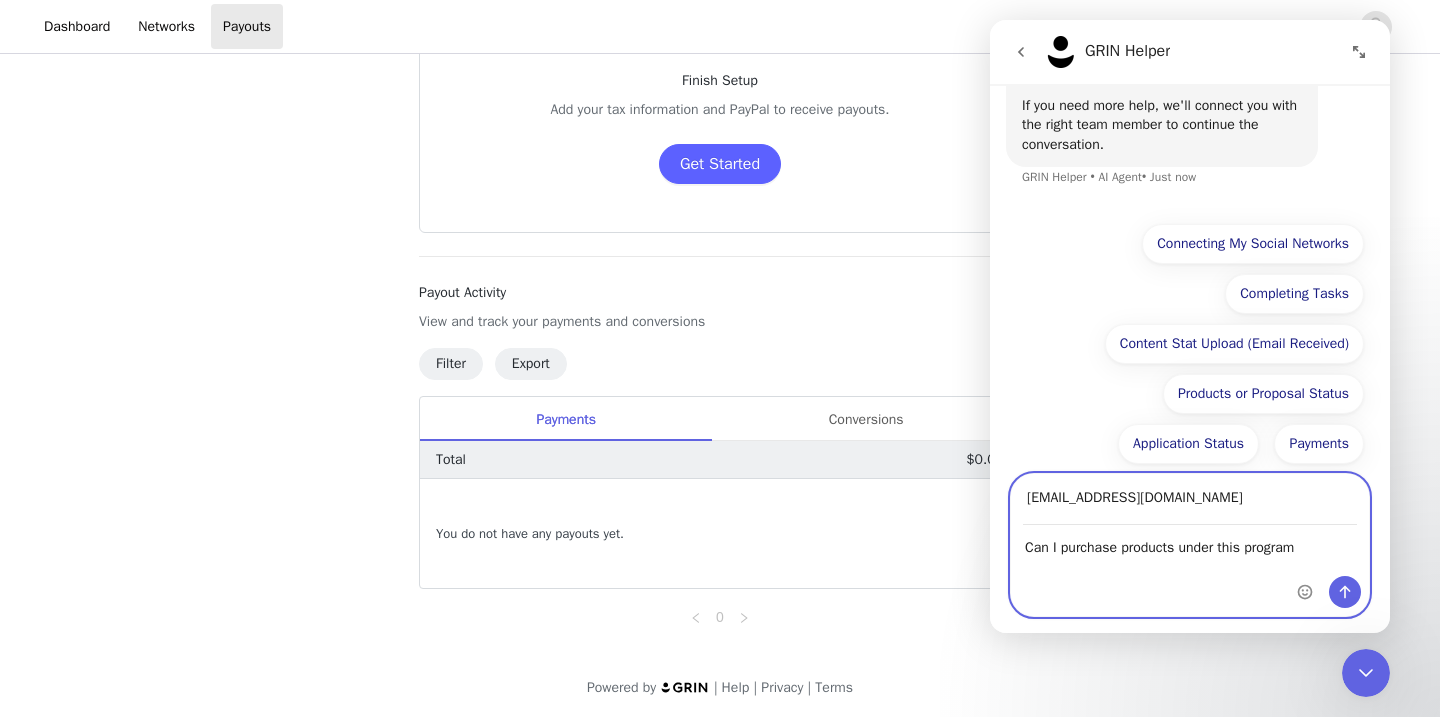 type on "Can I purchase products under this program?" 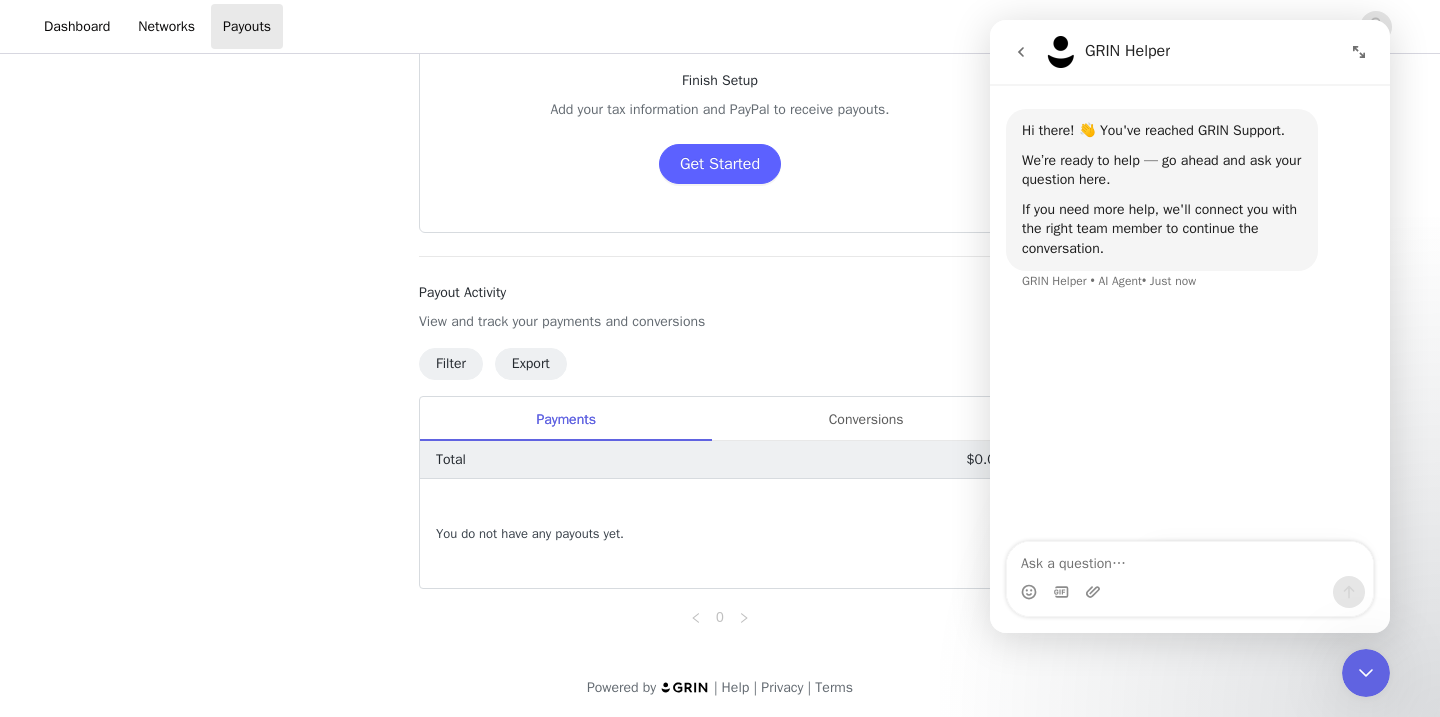 scroll, scrollTop: 104, scrollLeft: 0, axis: vertical 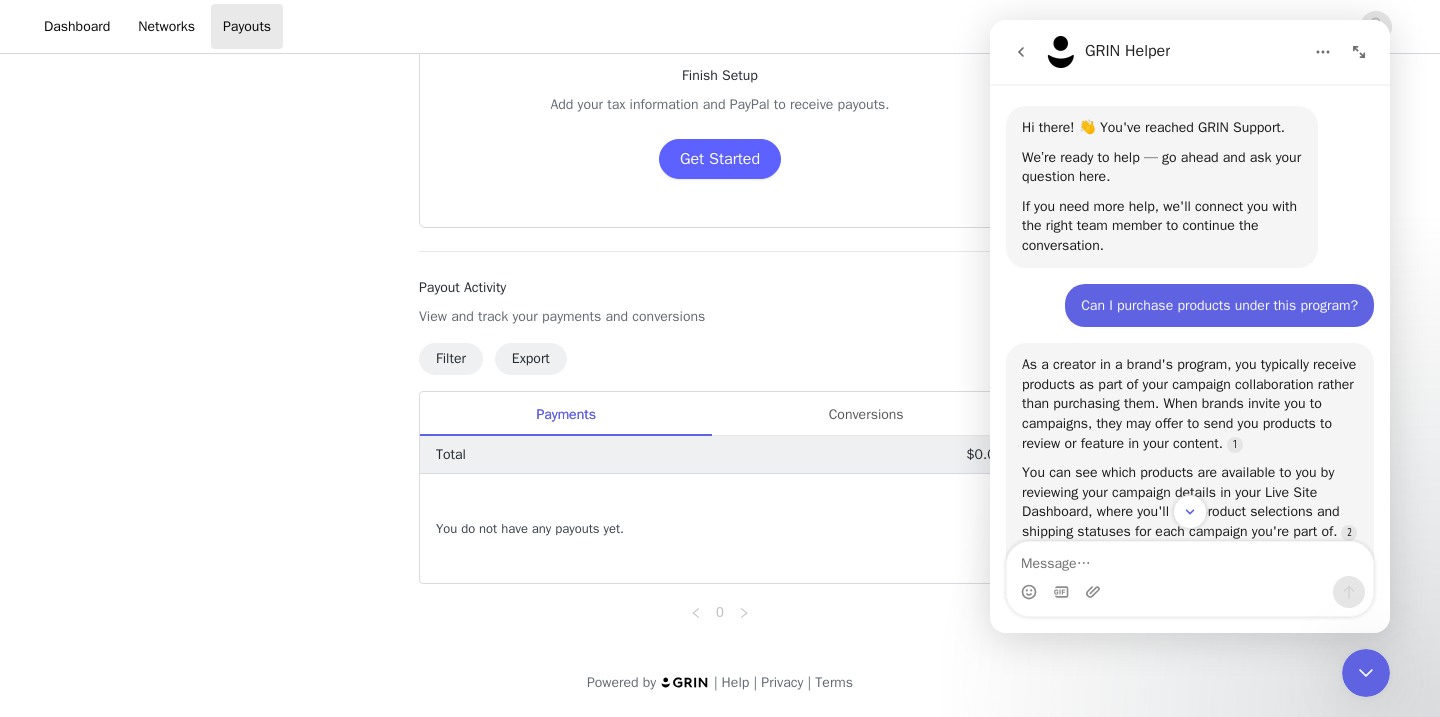 click on "Payouts   View your payment related transactions.   Finish Setup   Add your tax information and PayPal to receive payouts.   Get Started              Payout Activity   View and track your payments and conversions   Filter   Export     Payments Conversions   Total     $0.00    You do not have any payouts yet.   0                       Powered by       |    Help    |    Privacy    |    Terms" at bounding box center [720, 326] 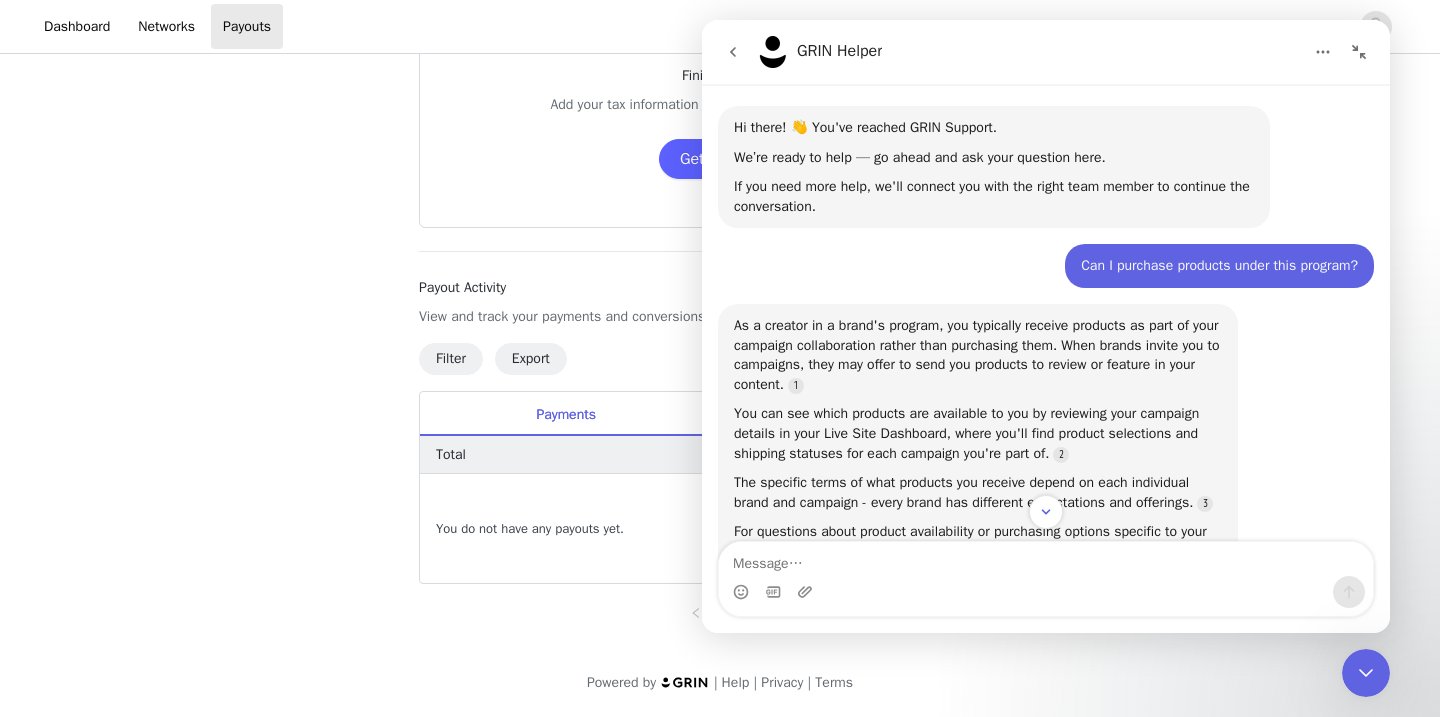 click at bounding box center (1359, 52) 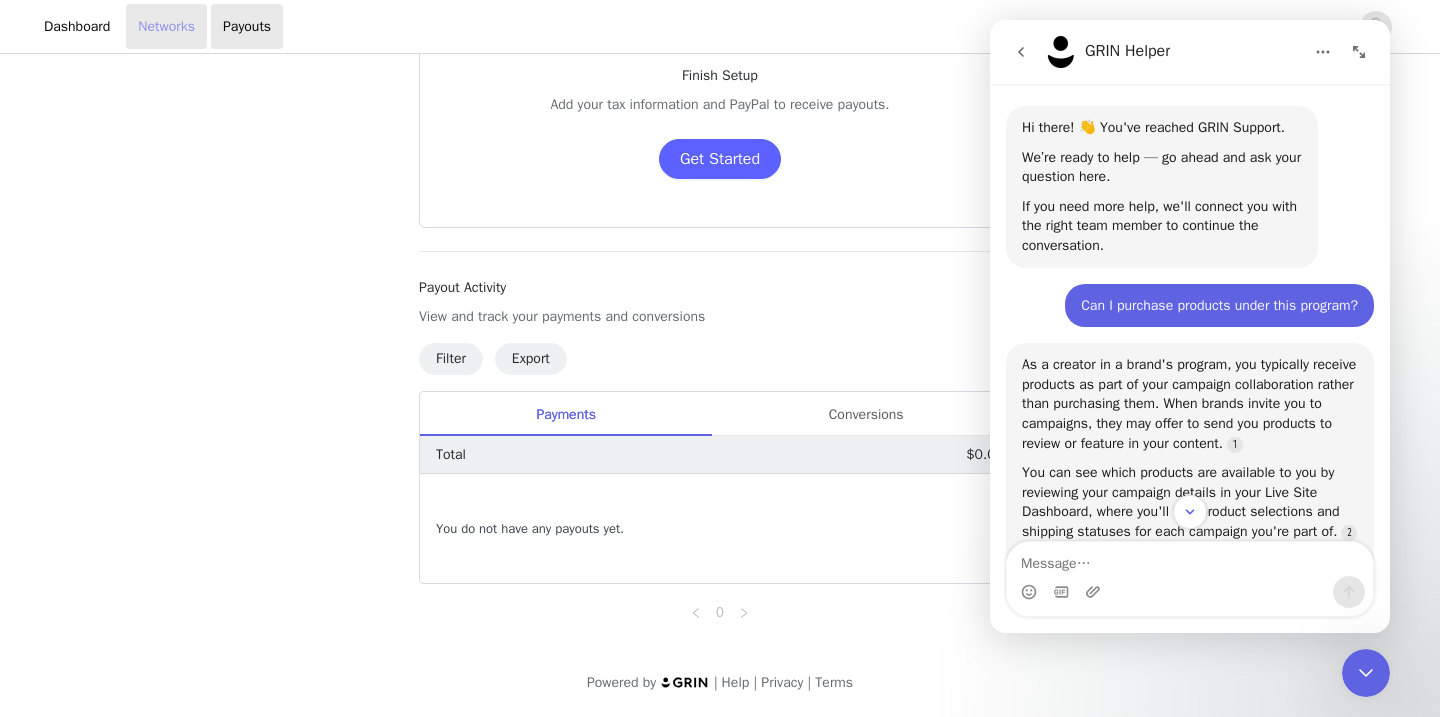 click on "Networks" at bounding box center [166, 26] 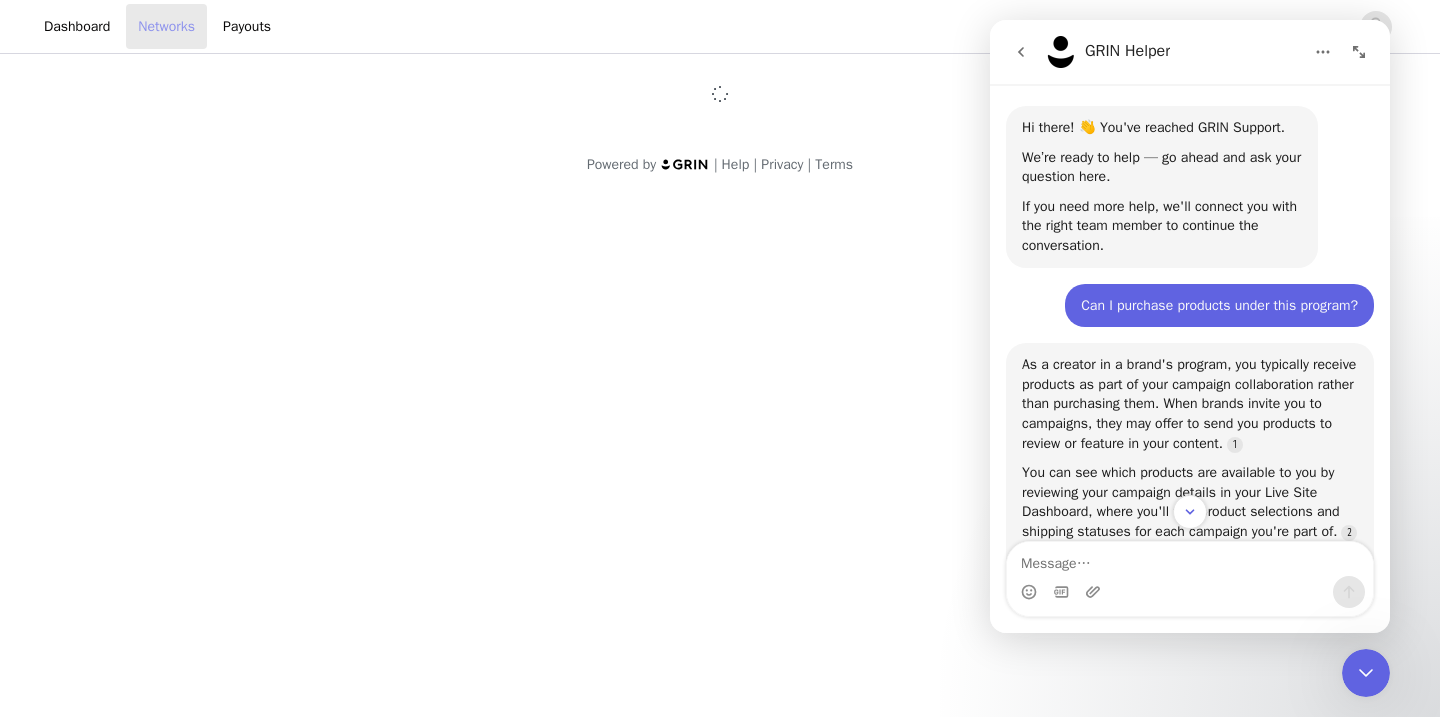 scroll, scrollTop: 0, scrollLeft: 0, axis: both 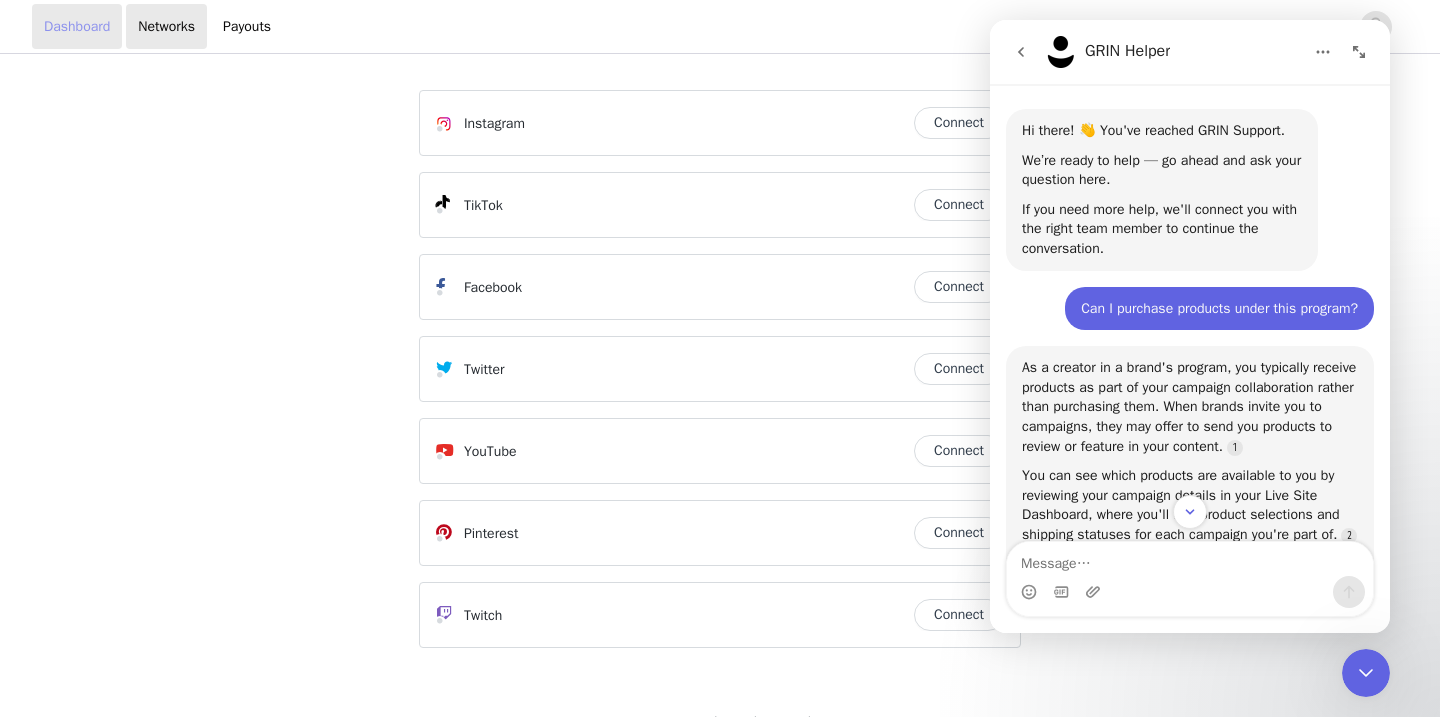 click on "Dashboard" at bounding box center [77, 26] 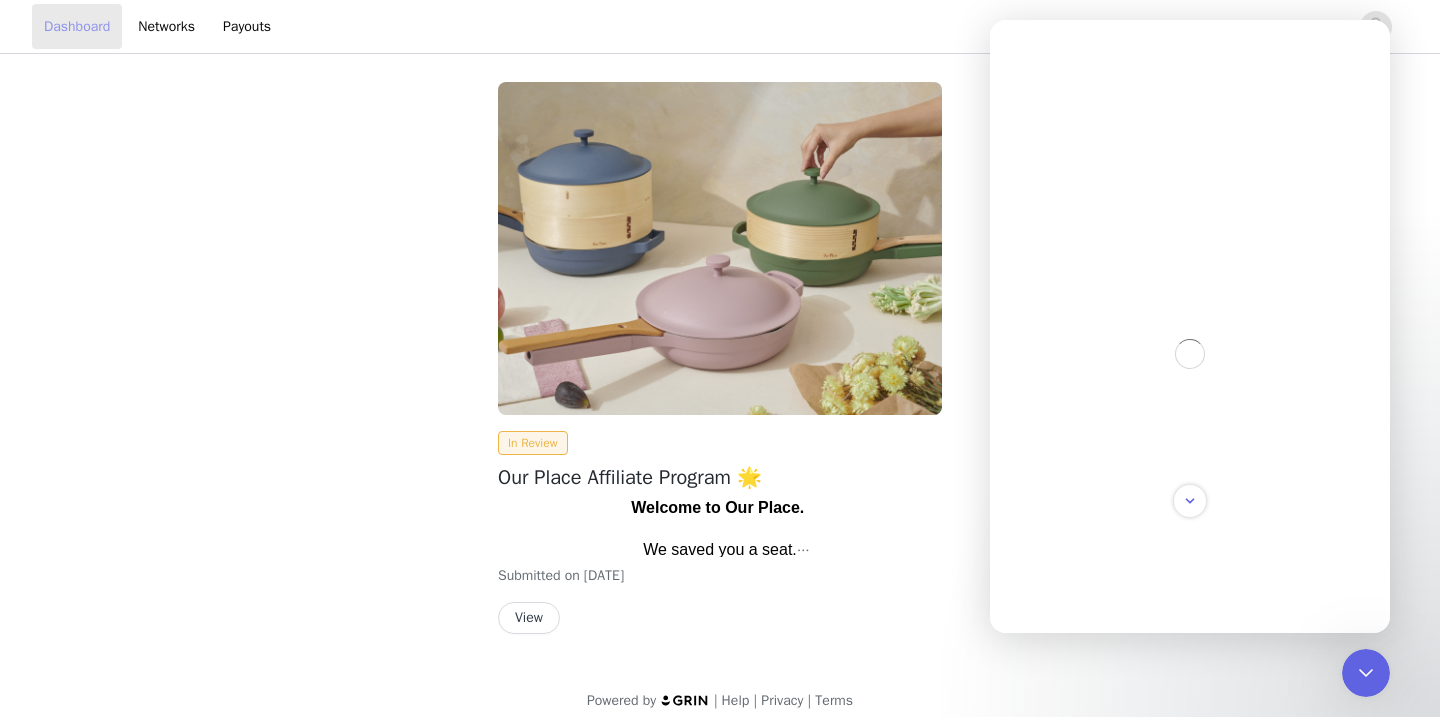 scroll, scrollTop: 0, scrollLeft: 0, axis: both 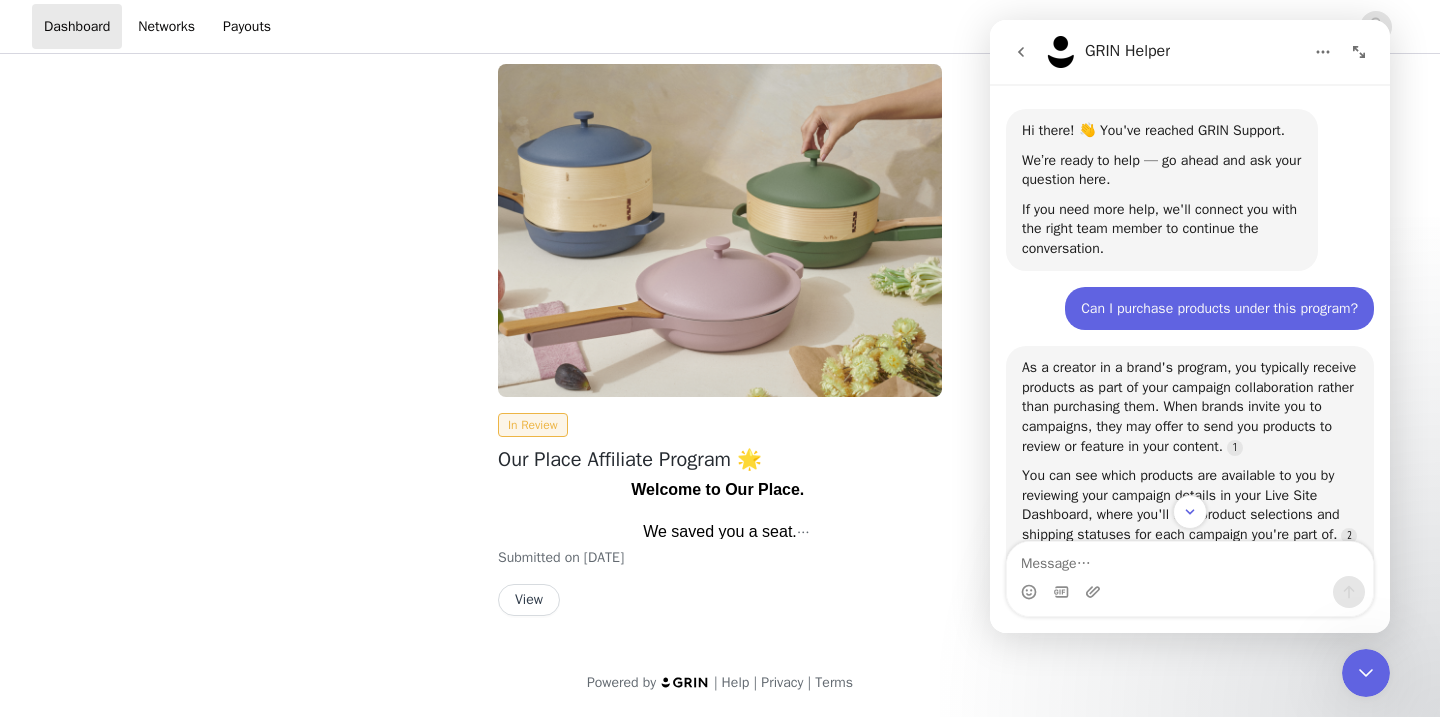 click on "View" at bounding box center [529, 600] 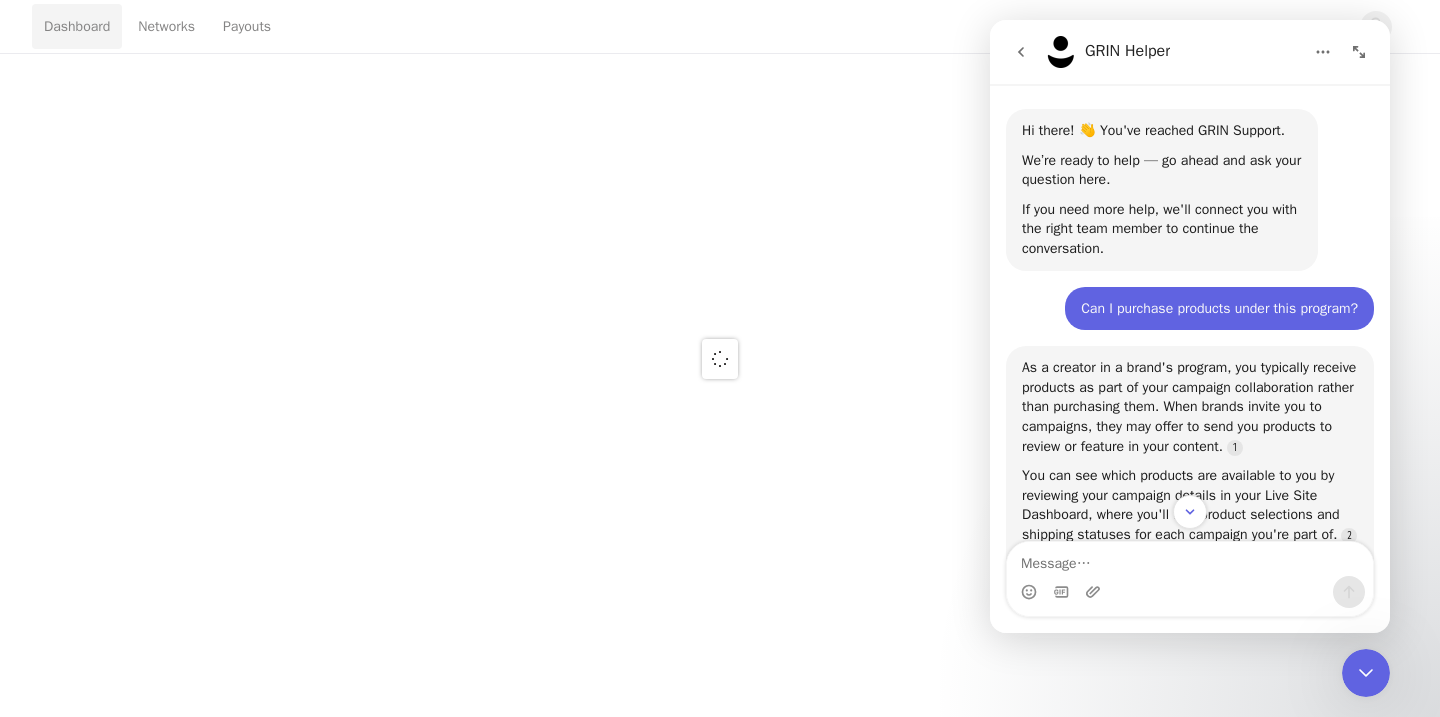 scroll, scrollTop: 0, scrollLeft: 0, axis: both 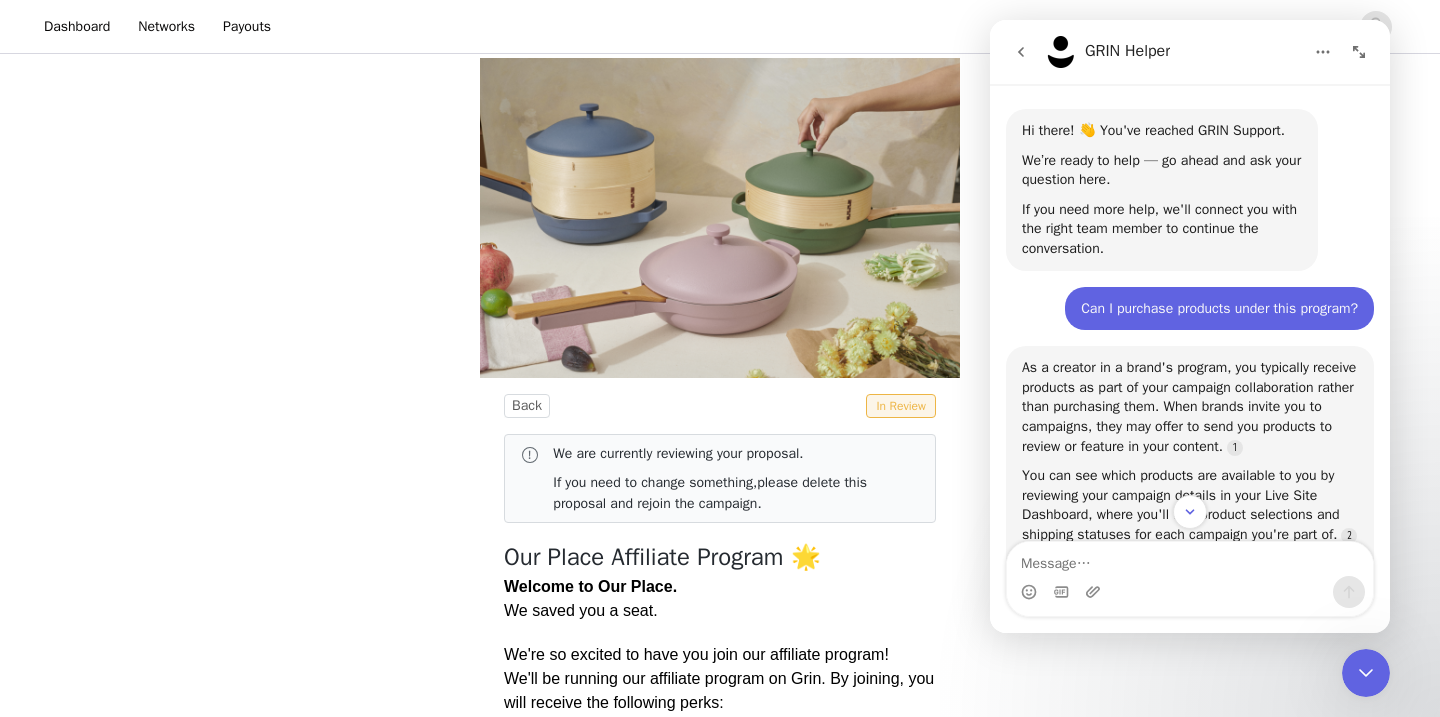 click at bounding box center (1021, 52) 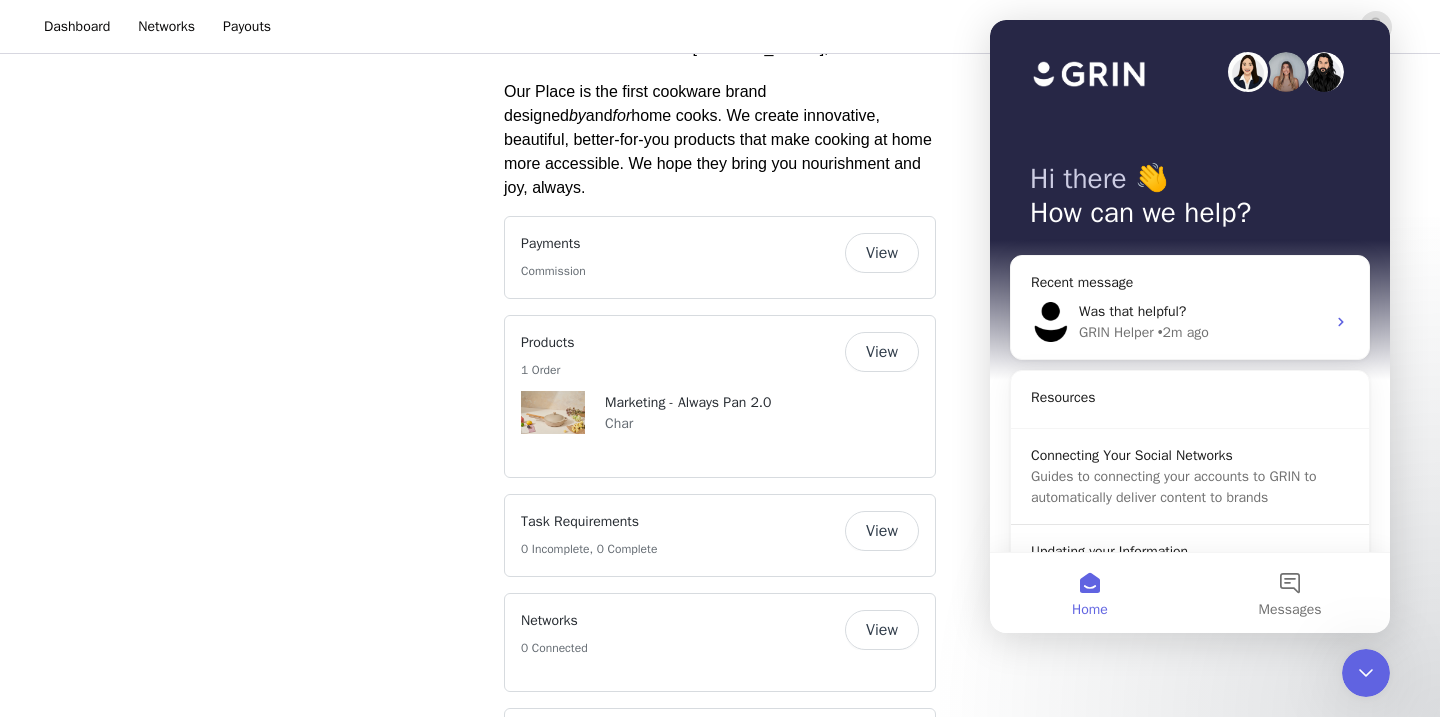 scroll, scrollTop: 1016, scrollLeft: 0, axis: vertical 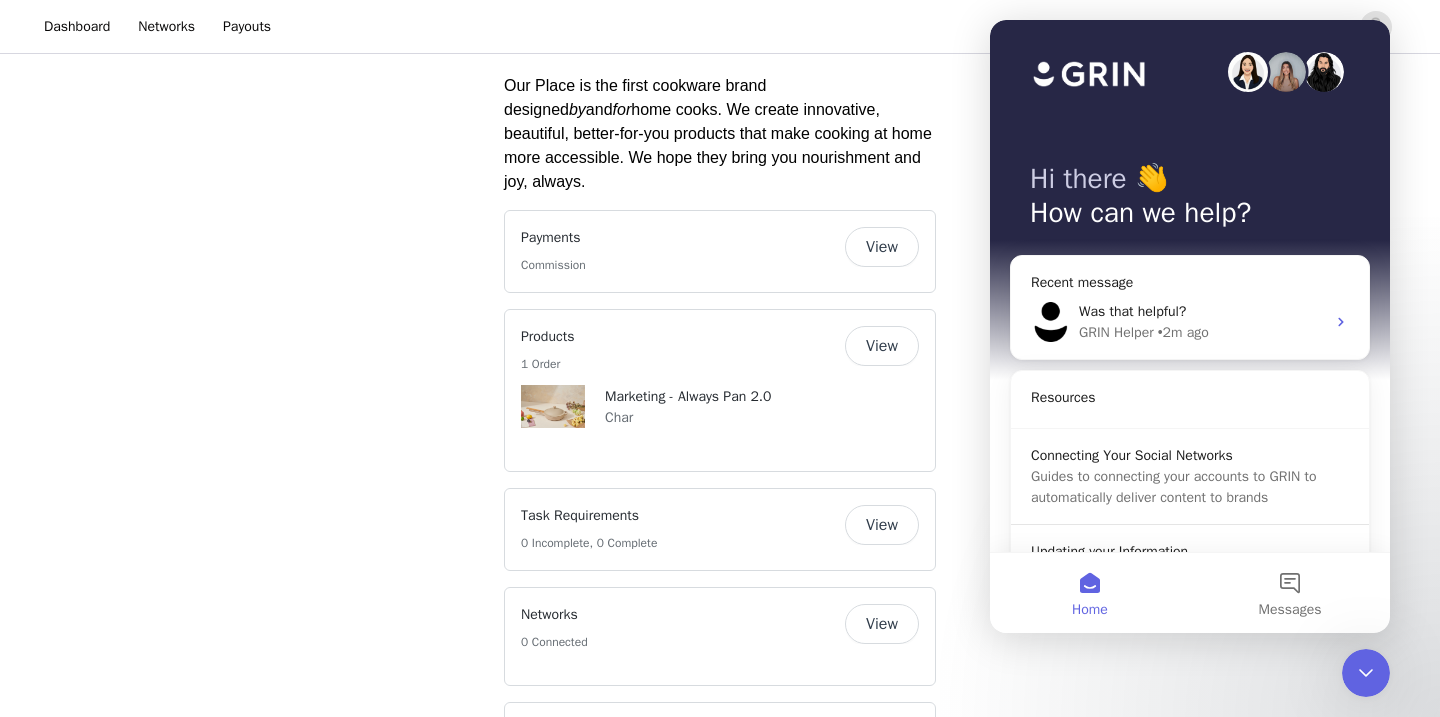click on "View" at bounding box center [882, 346] 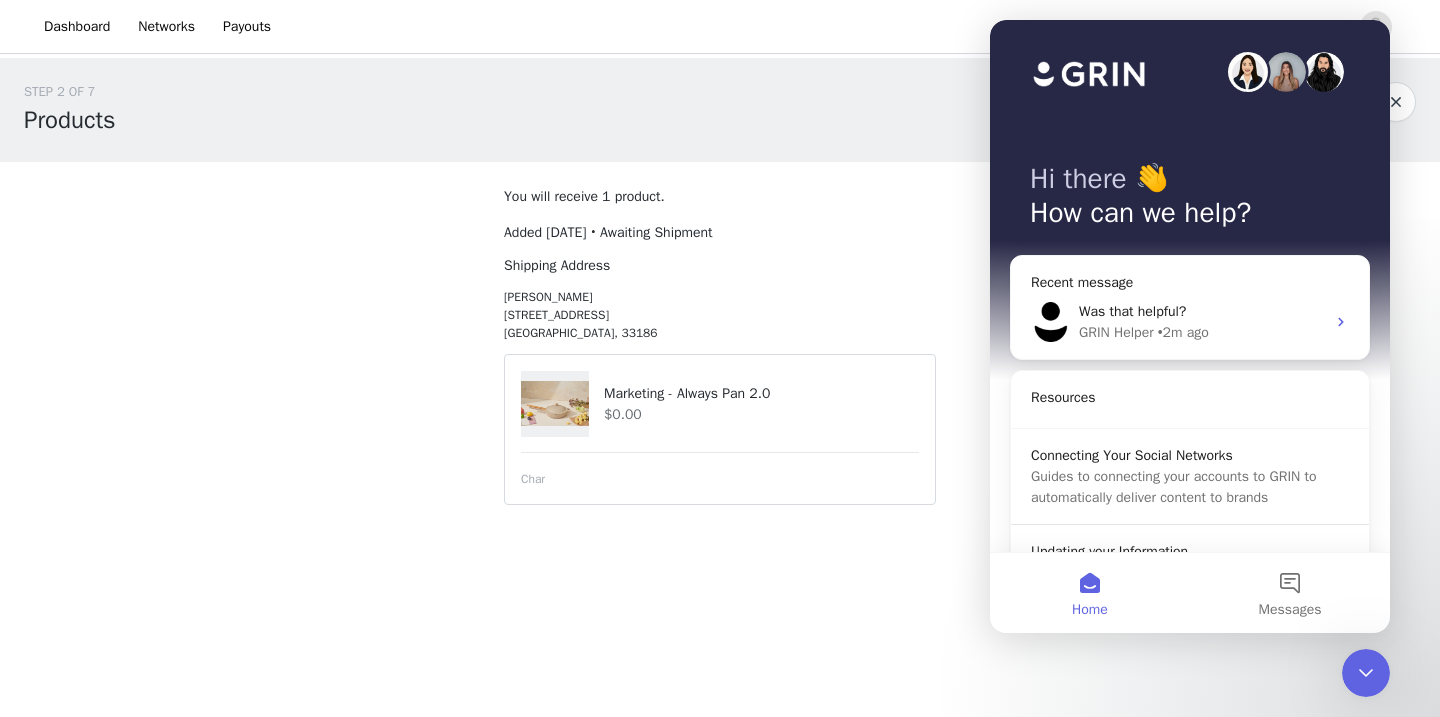 scroll, scrollTop: 0, scrollLeft: 0, axis: both 